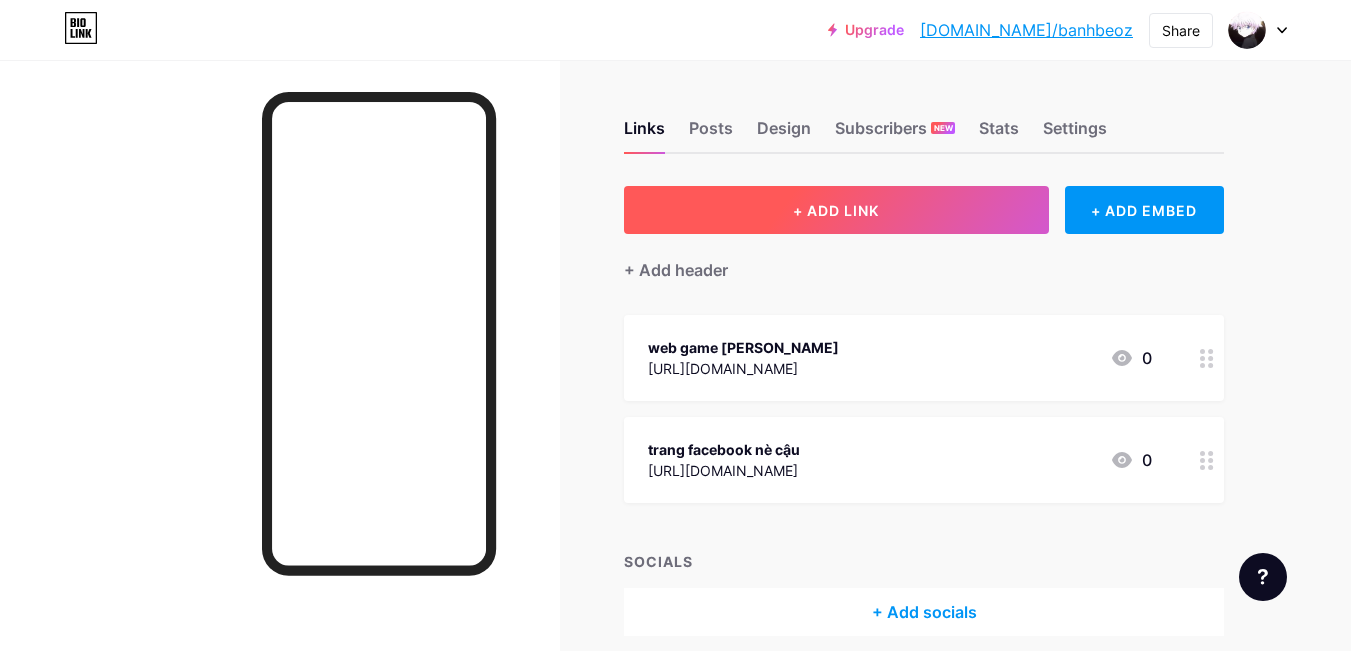 scroll, scrollTop: 0, scrollLeft: 0, axis: both 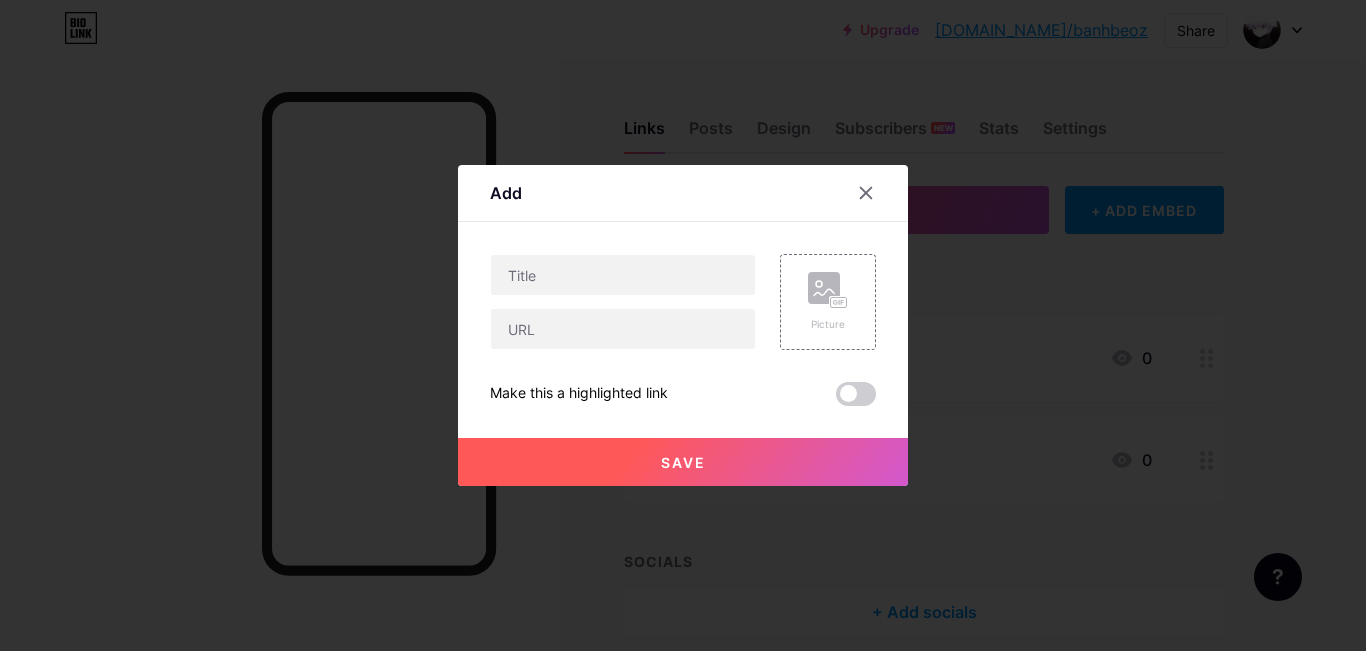 click at bounding box center (878, 193) 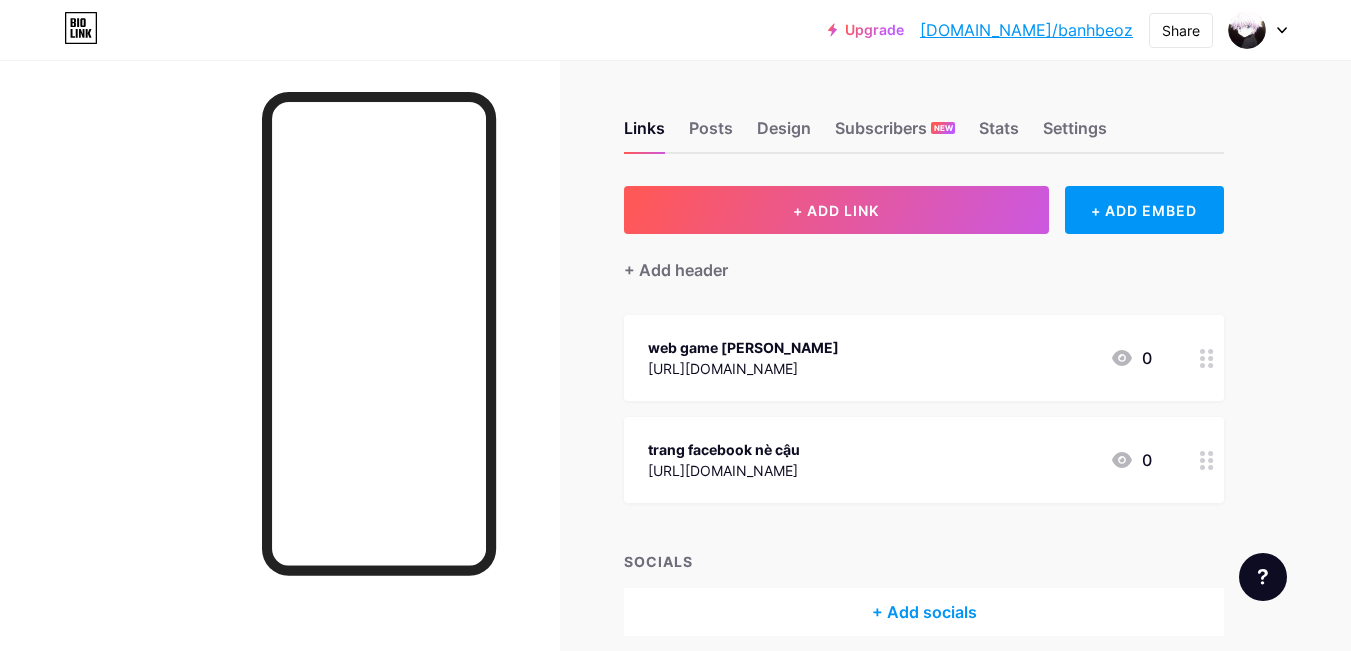 click on "+ Add header" at bounding box center [924, 258] 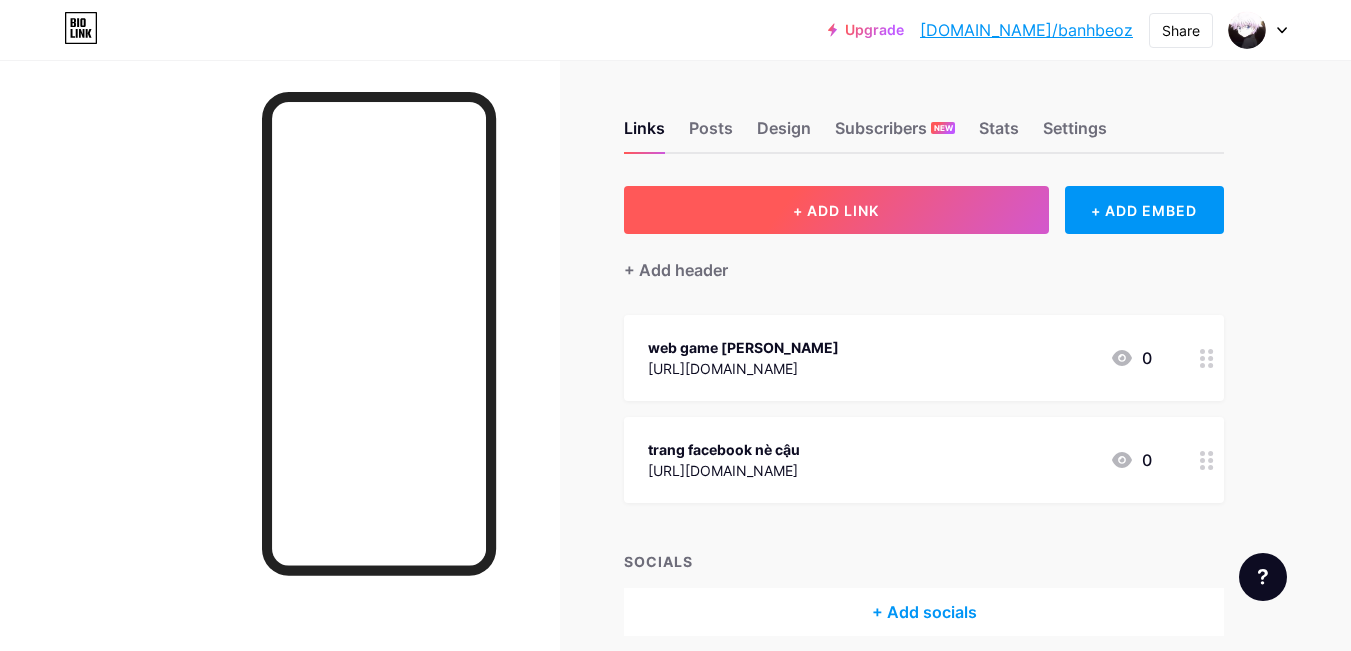 click on "+ ADD LINK" at bounding box center [836, 210] 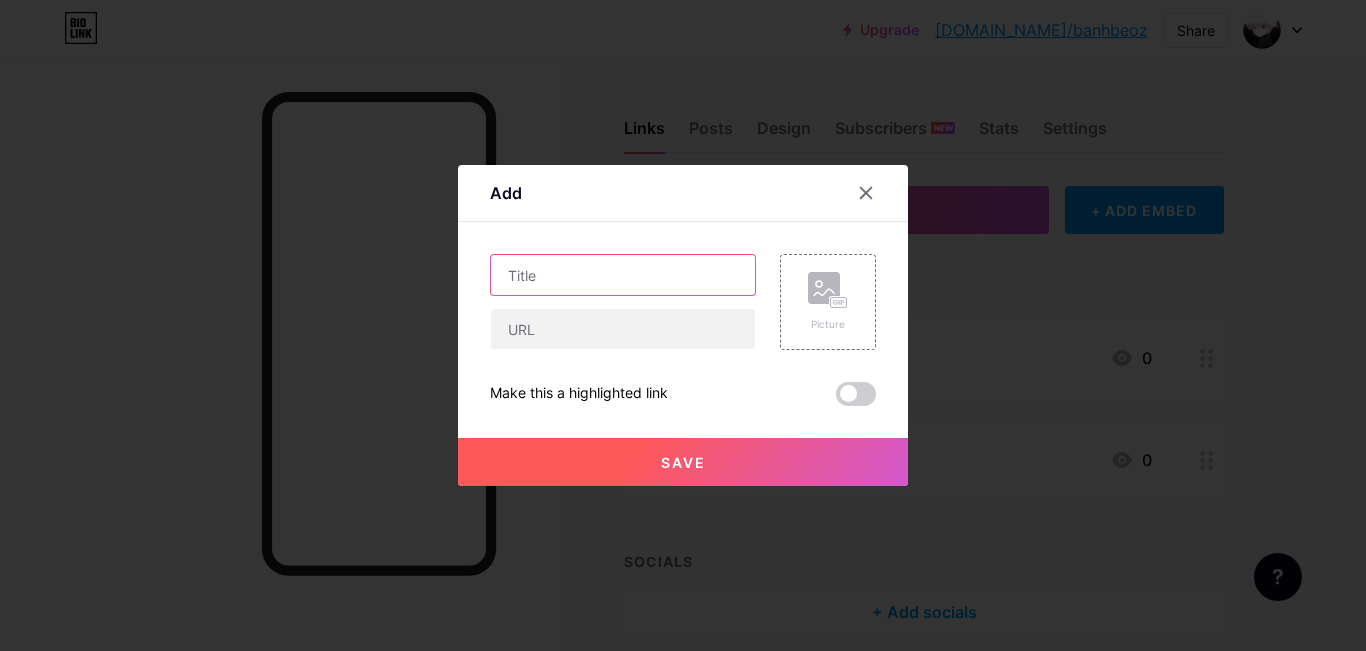 click at bounding box center (623, 275) 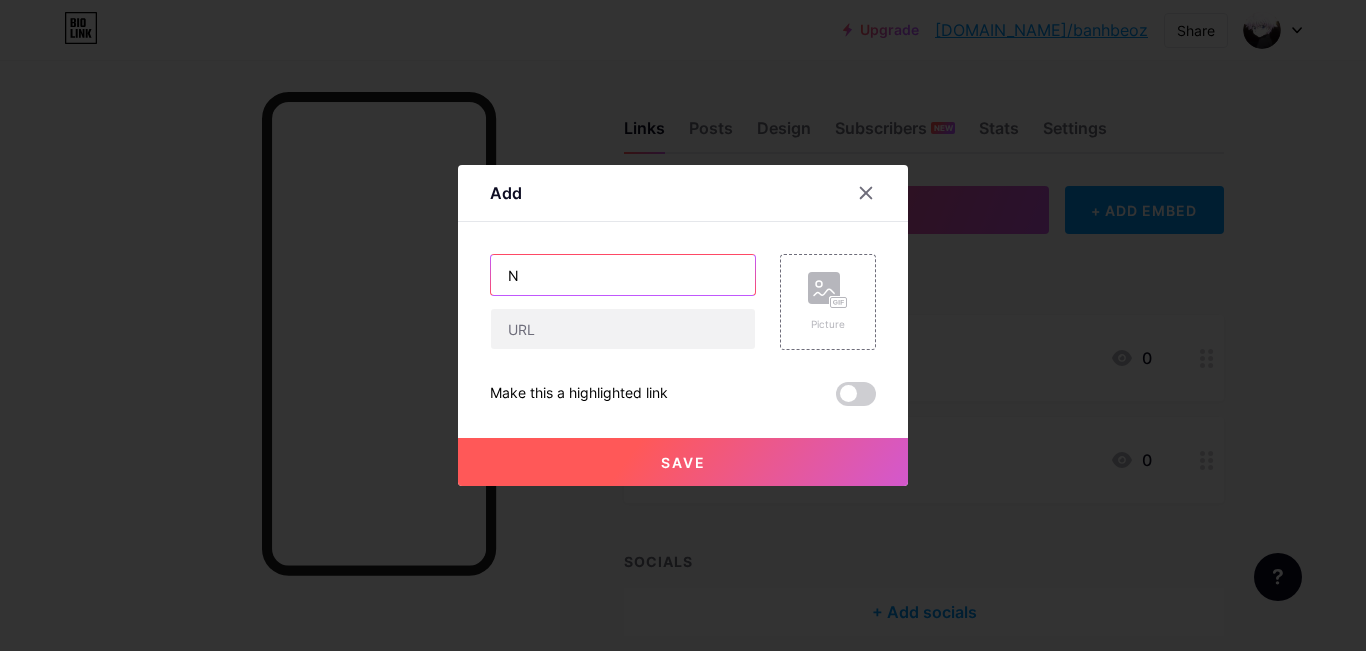 type 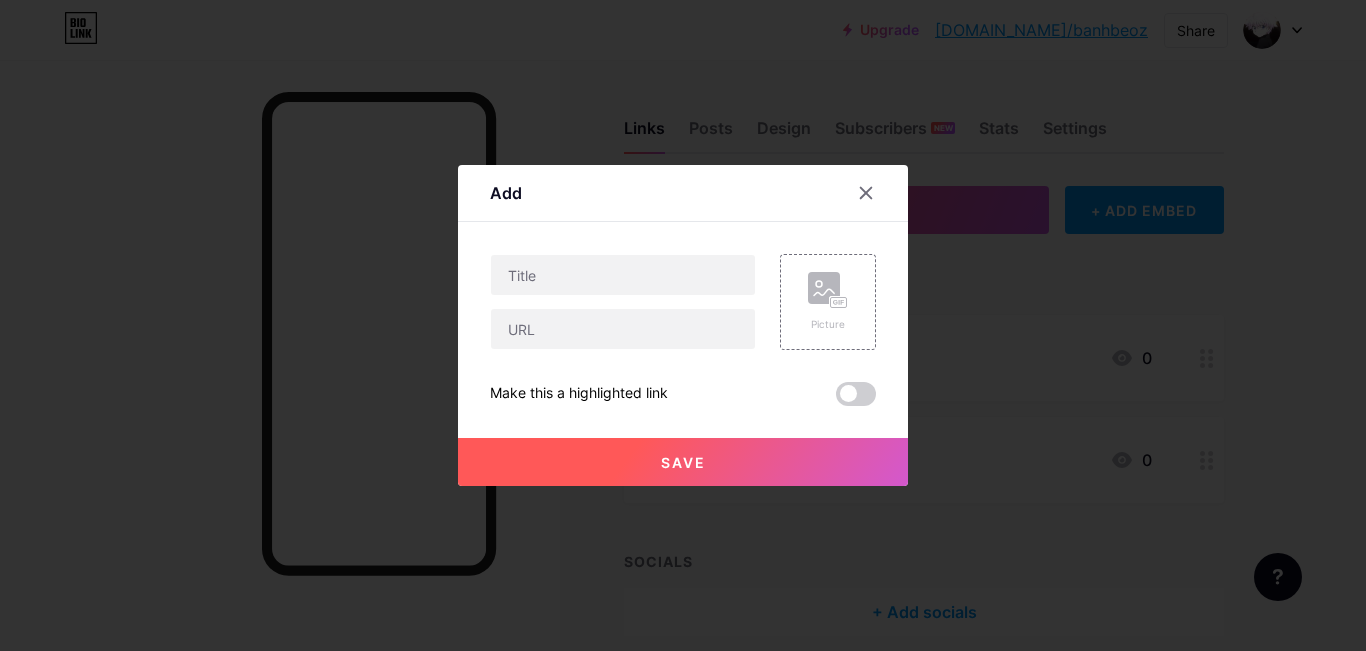 click at bounding box center (683, 325) 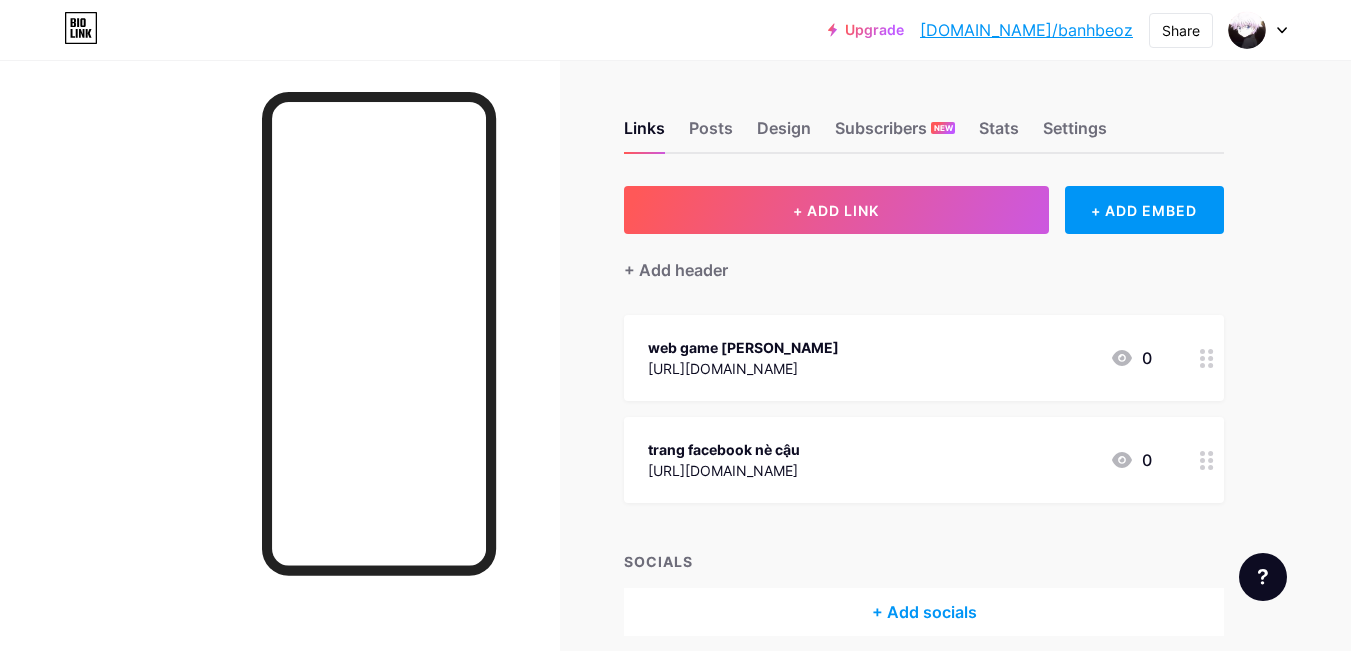 click on "[URL][DOMAIN_NAME]" at bounding box center [743, 368] 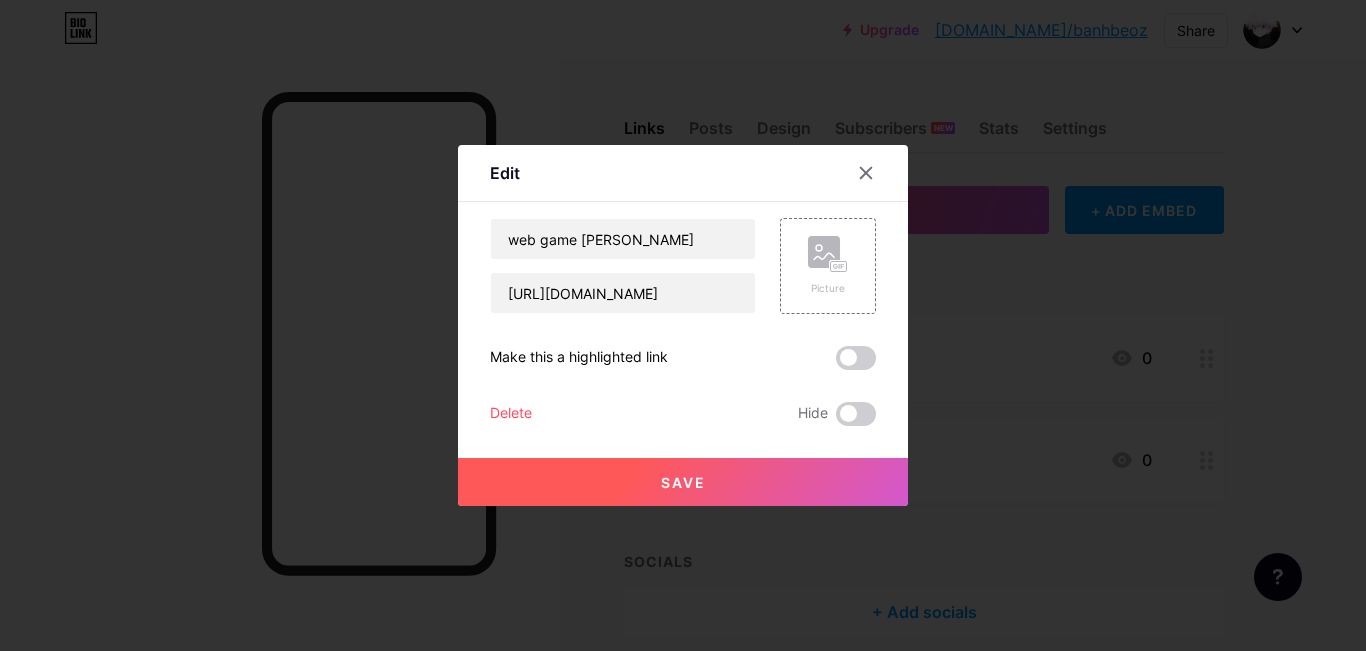 click at bounding box center (683, 325) 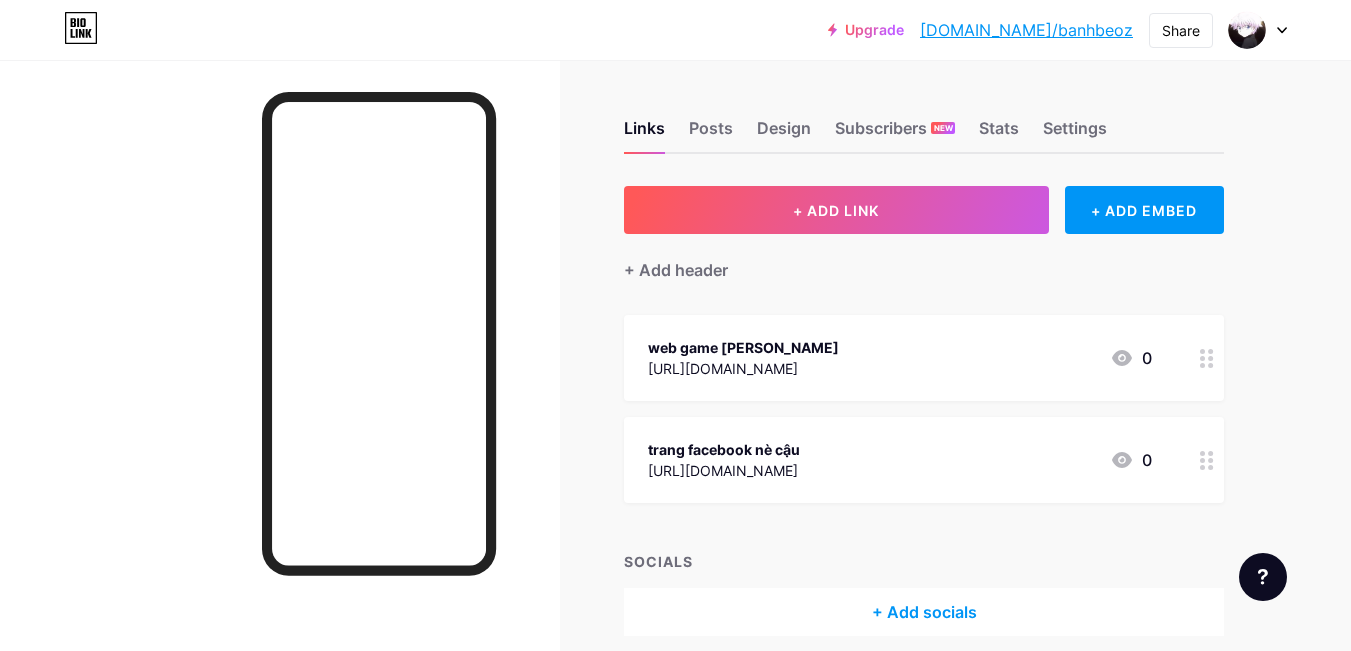 click on "[URL][DOMAIN_NAME]" at bounding box center [724, 470] 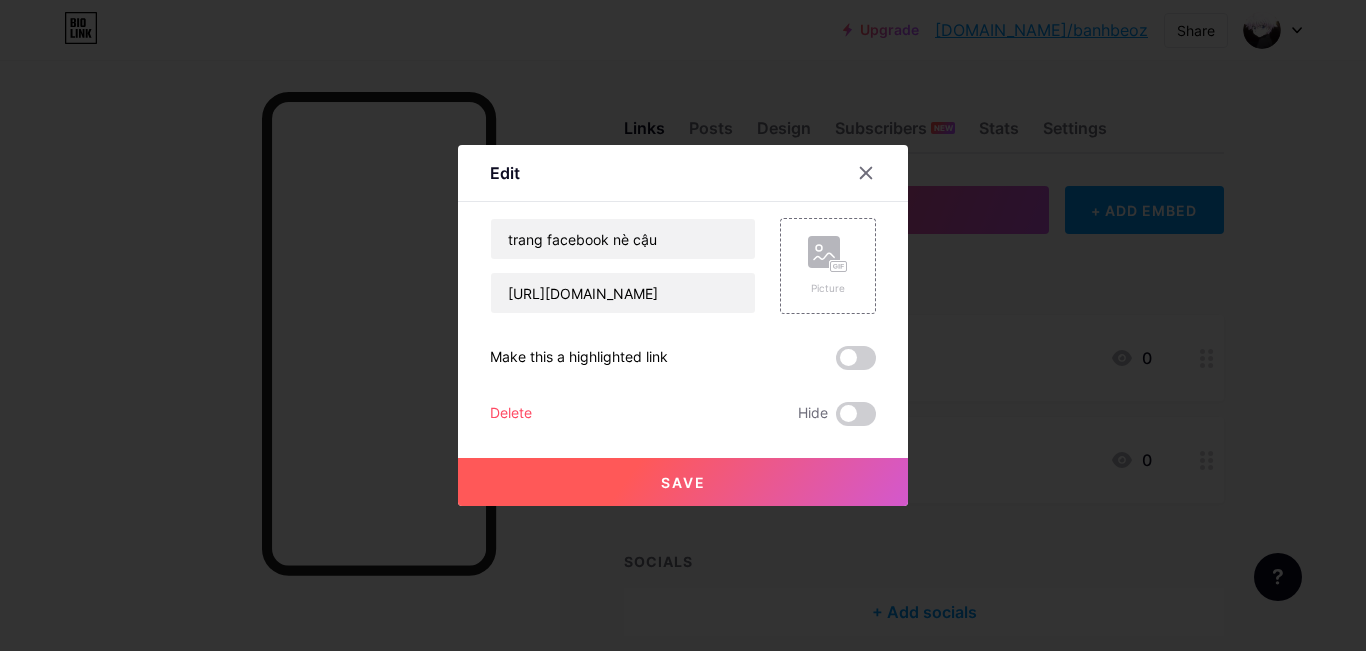 click at bounding box center [683, 325] 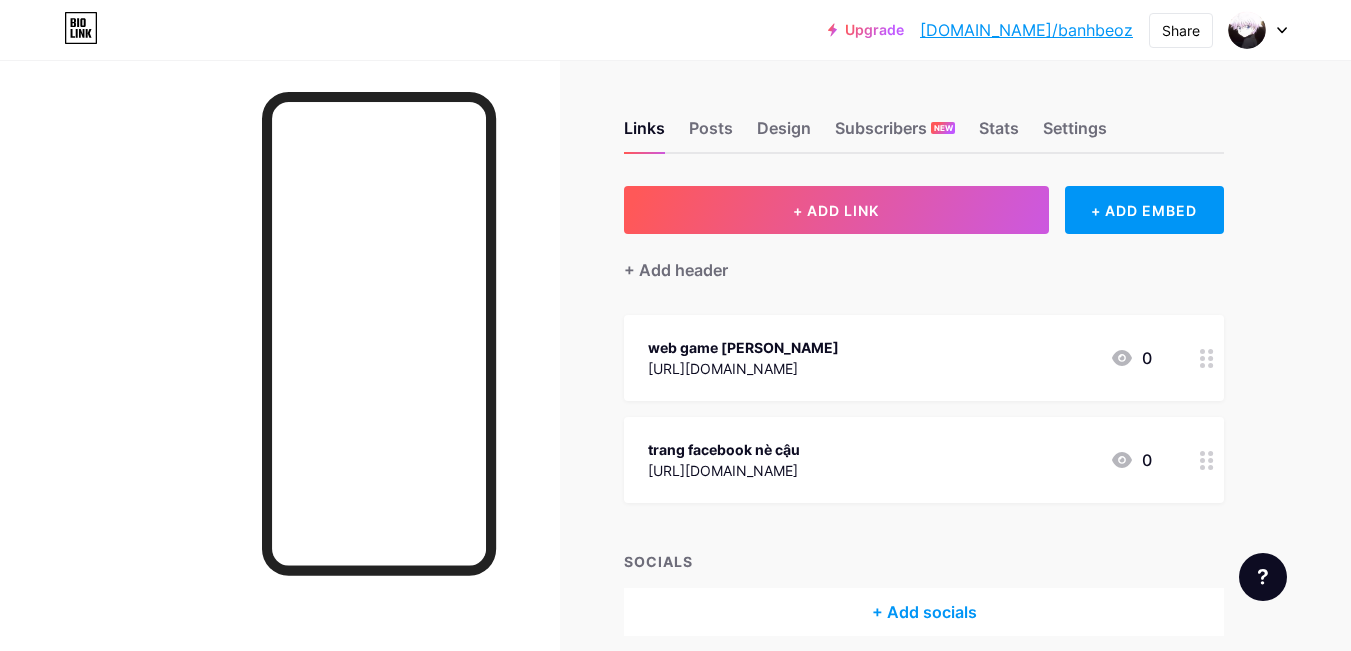 click on "web game [PERSON_NAME]
[URL][DOMAIN_NAME]
0" at bounding box center [924, 358] 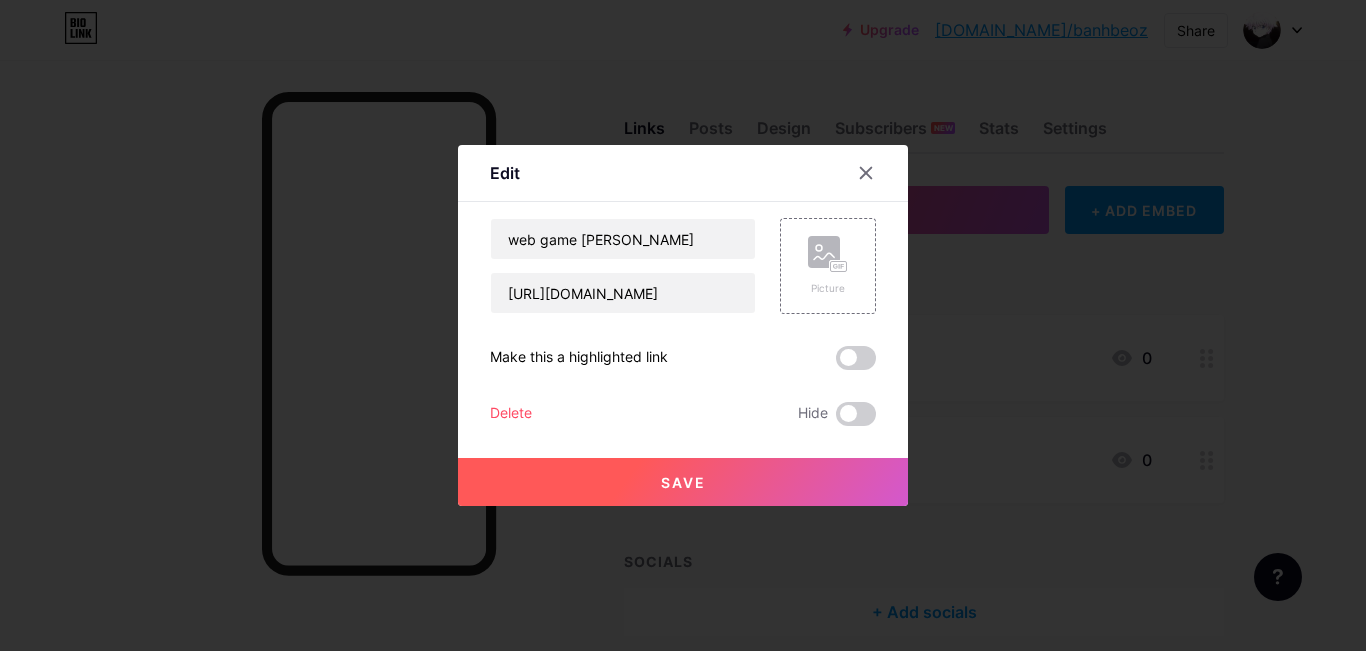 click at bounding box center [683, 325] 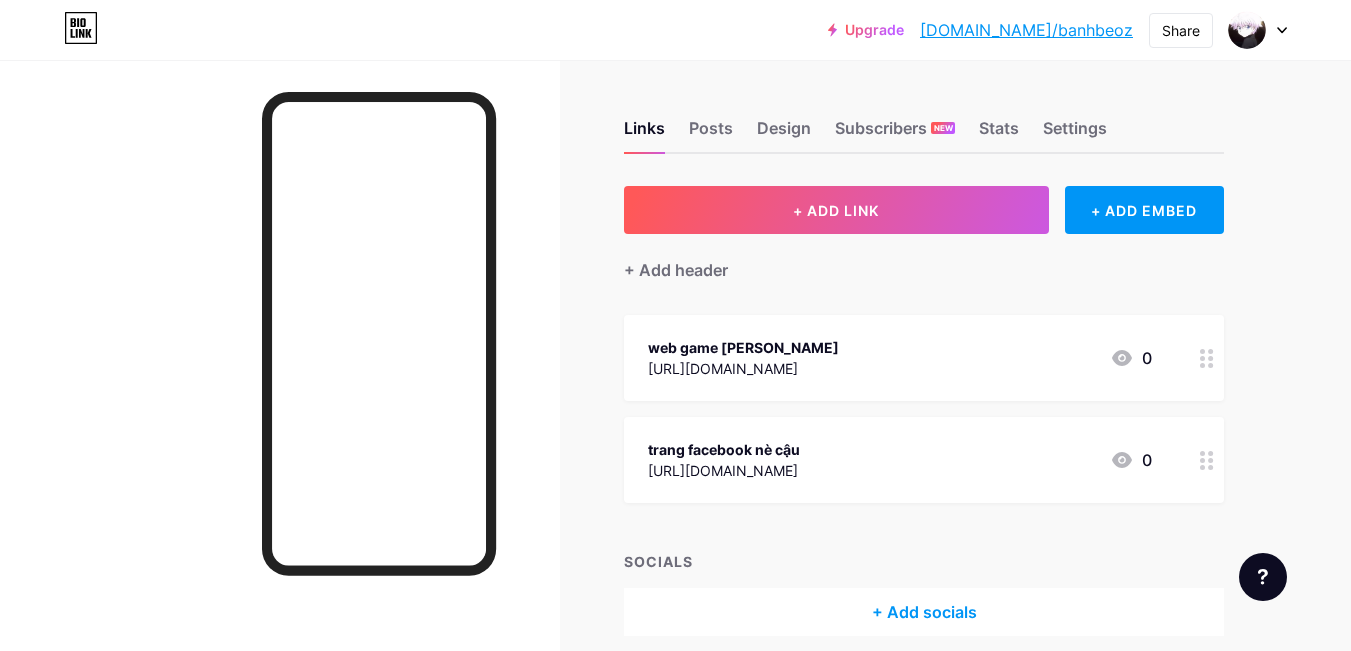 scroll, scrollTop: 84, scrollLeft: 0, axis: vertical 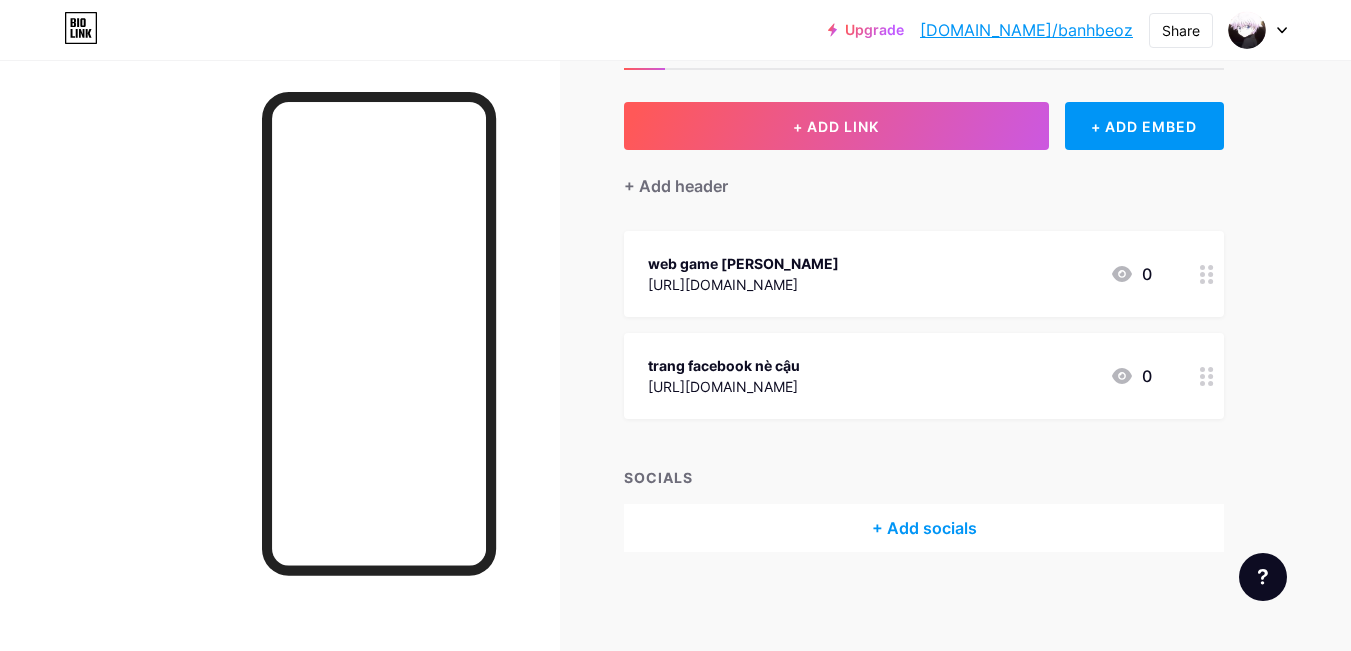 click 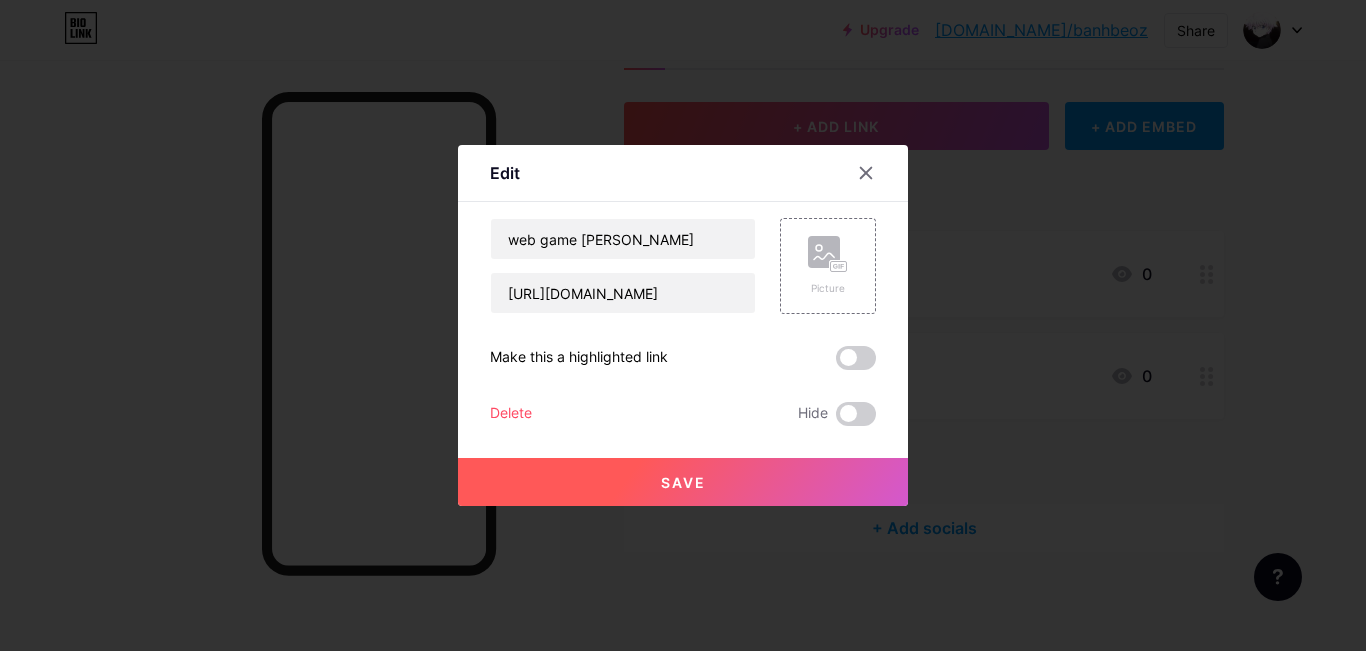 click on "Edit" at bounding box center [683, 178] 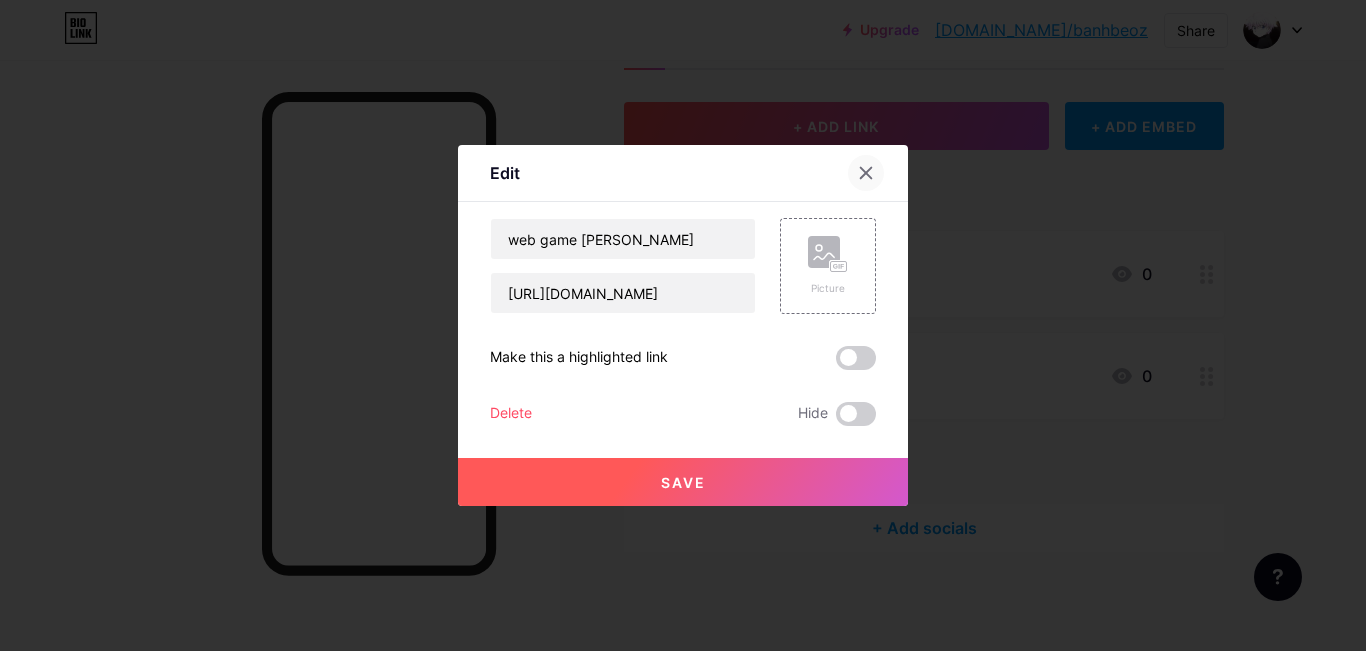 click at bounding box center (866, 173) 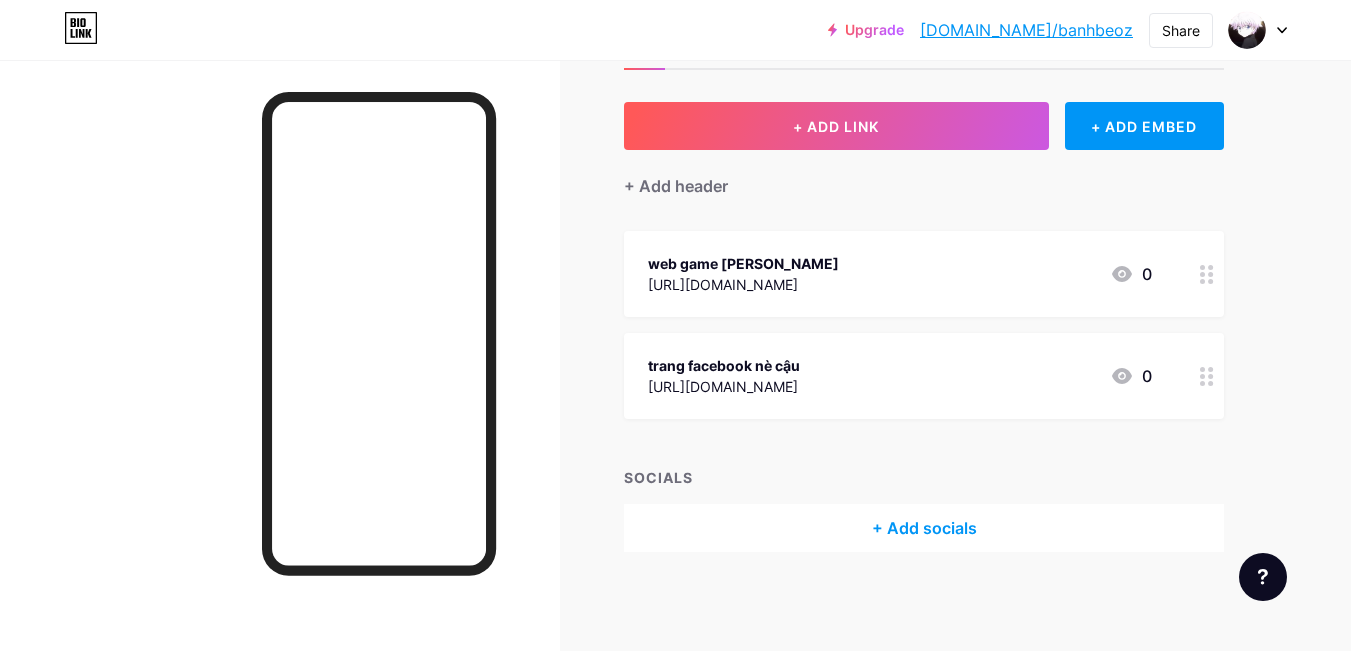 scroll, scrollTop: 0, scrollLeft: 0, axis: both 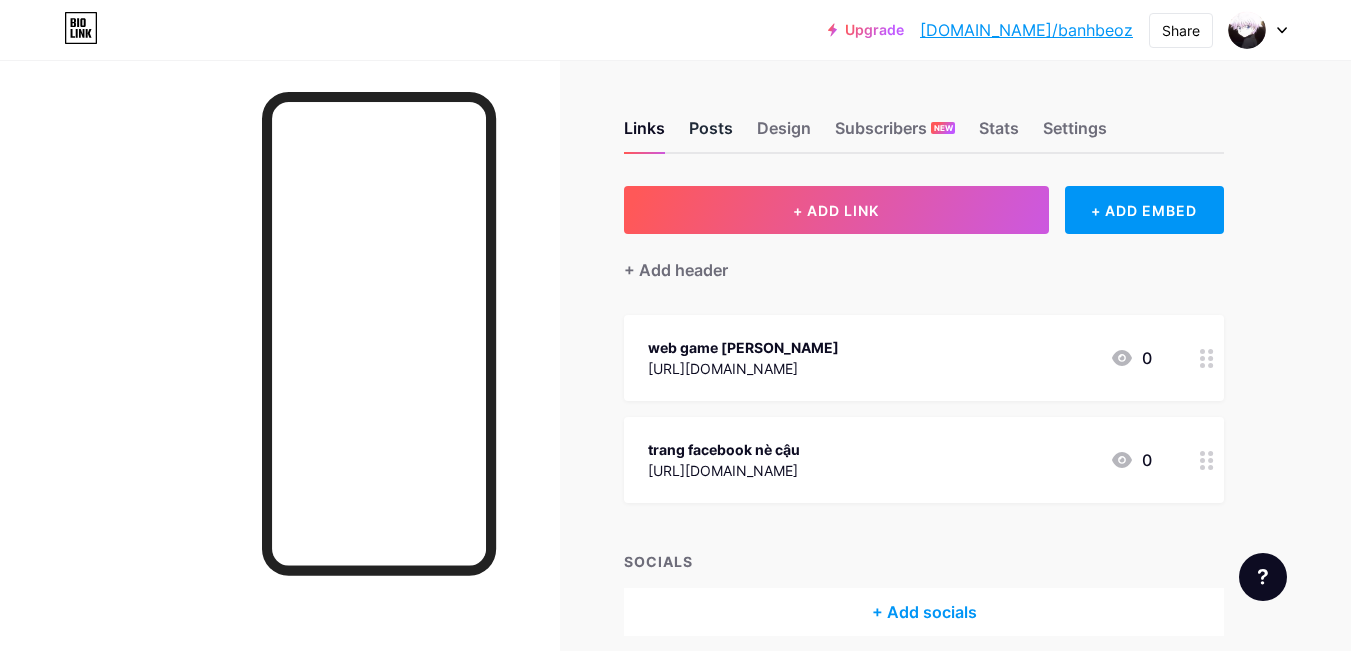 click on "Posts" at bounding box center (711, 134) 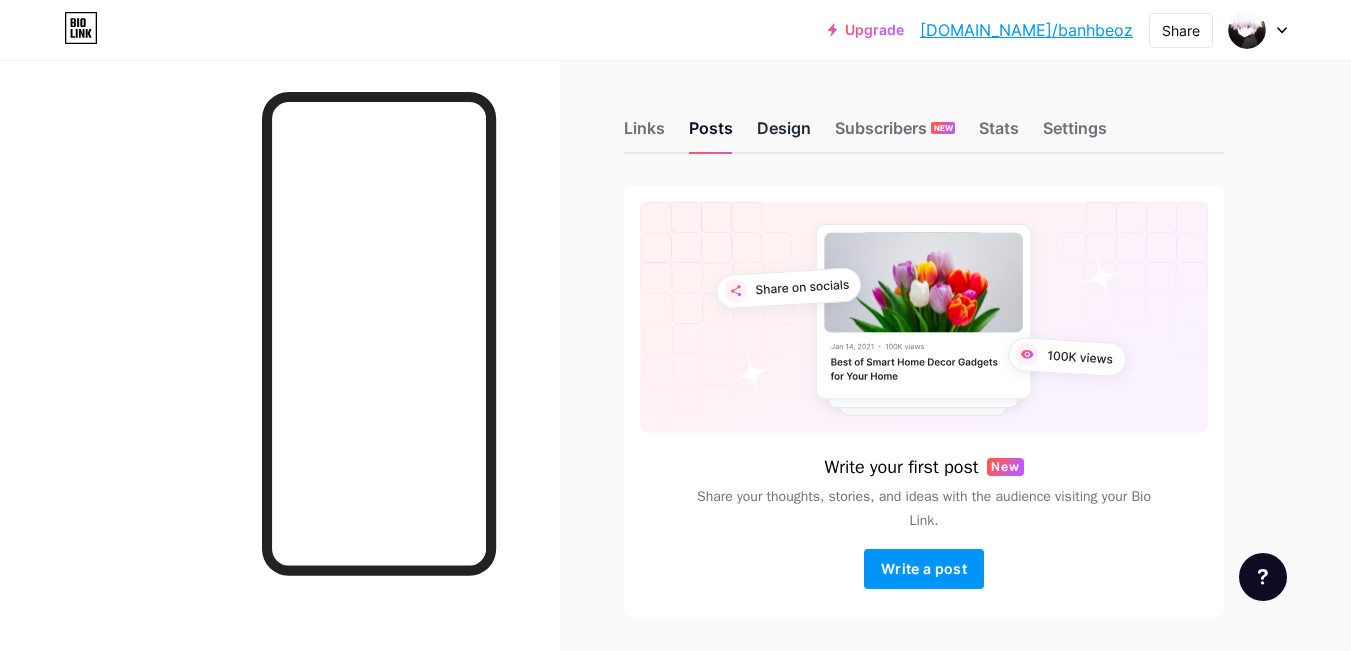 click on "Design" at bounding box center [784, 134] 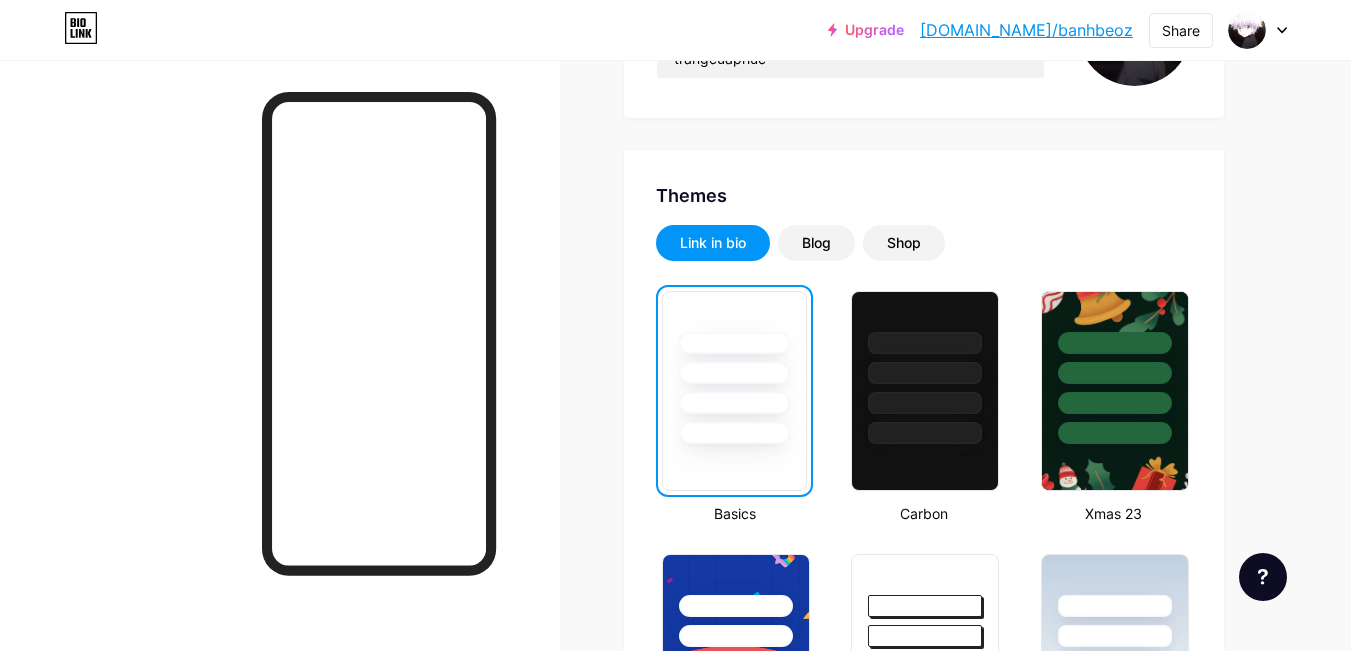 scroll, scrollTop: 308, scrollLeft: 0, axis: vertical 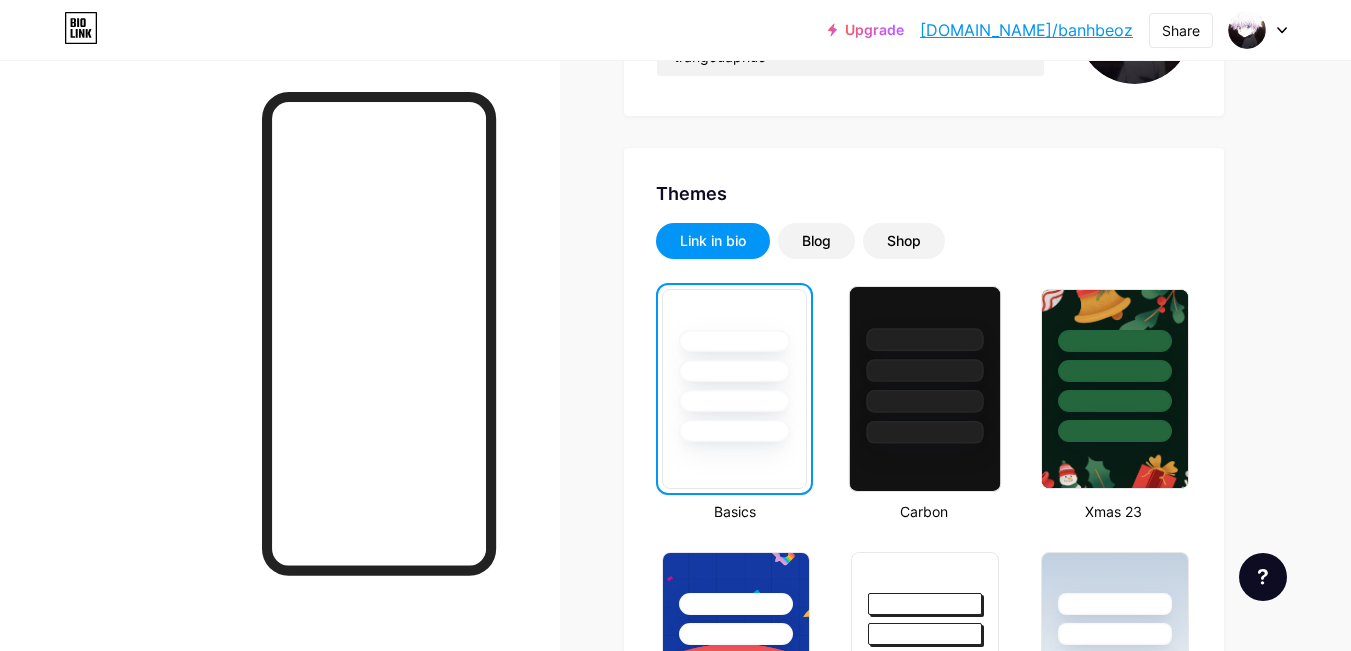 click at bounding box center (925, 370) 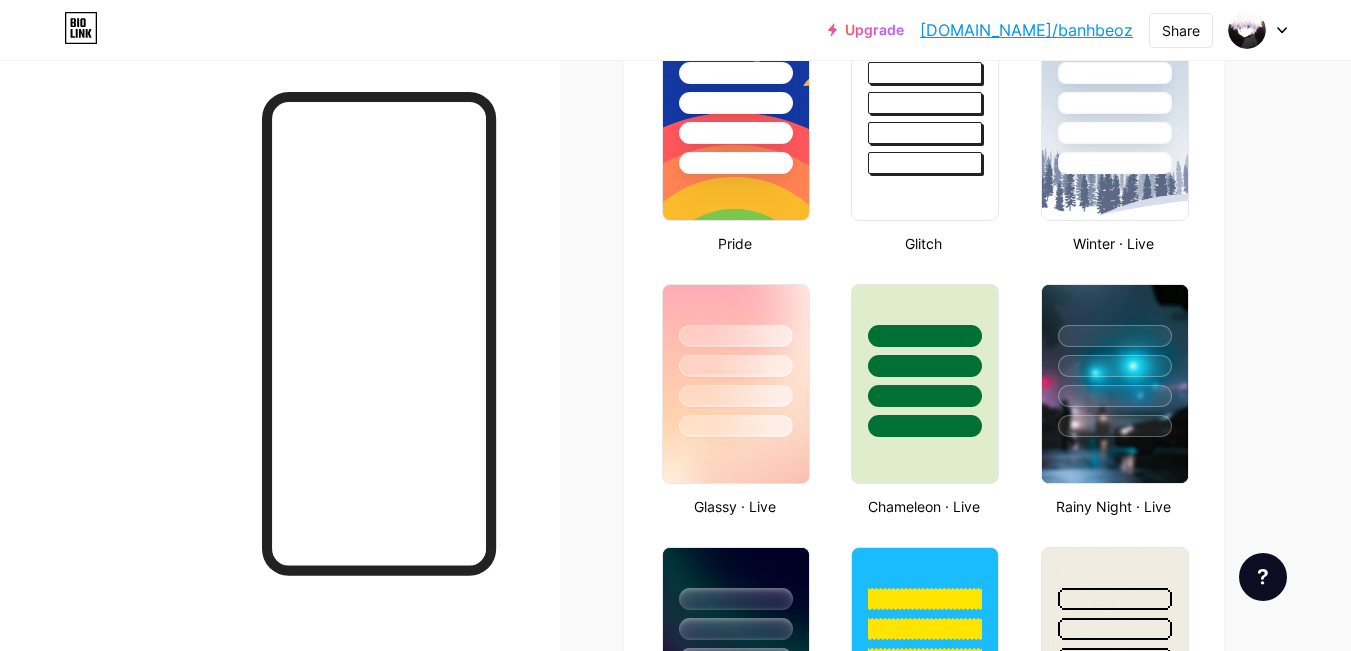 scroll, scrollTop: 863, scrollLeft: 0, axis: vertical 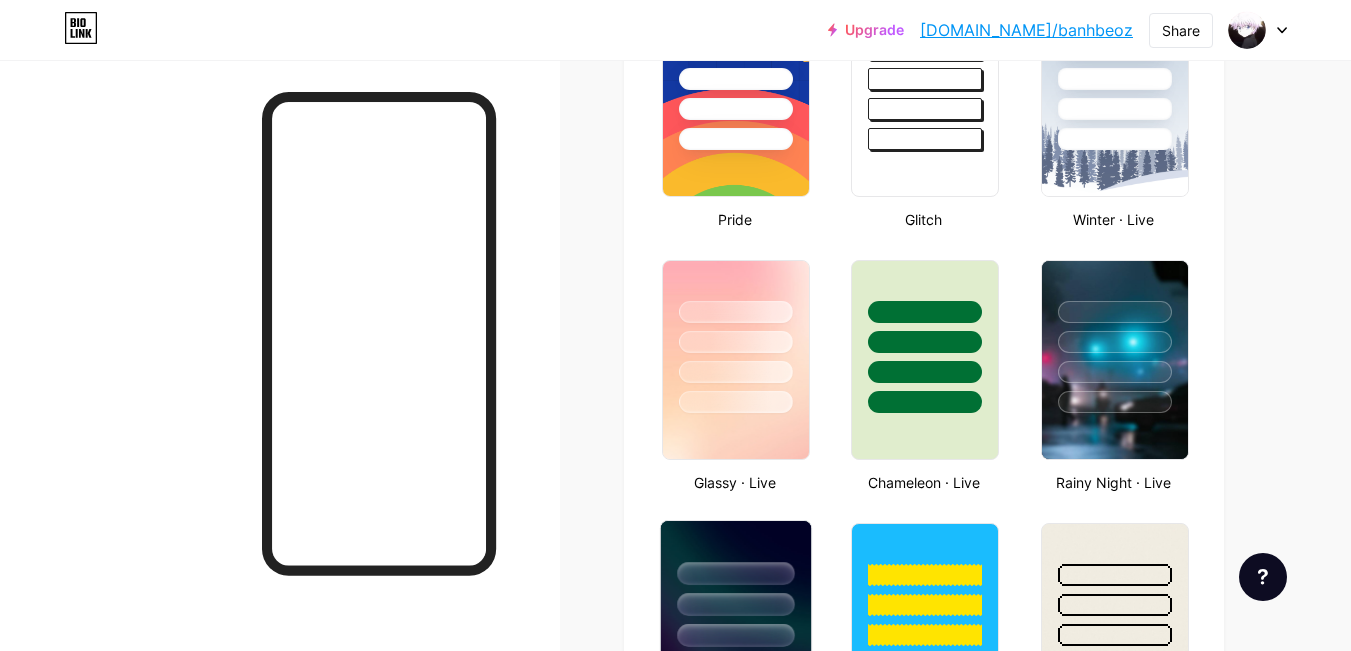 click at bounding box center [735, 604] 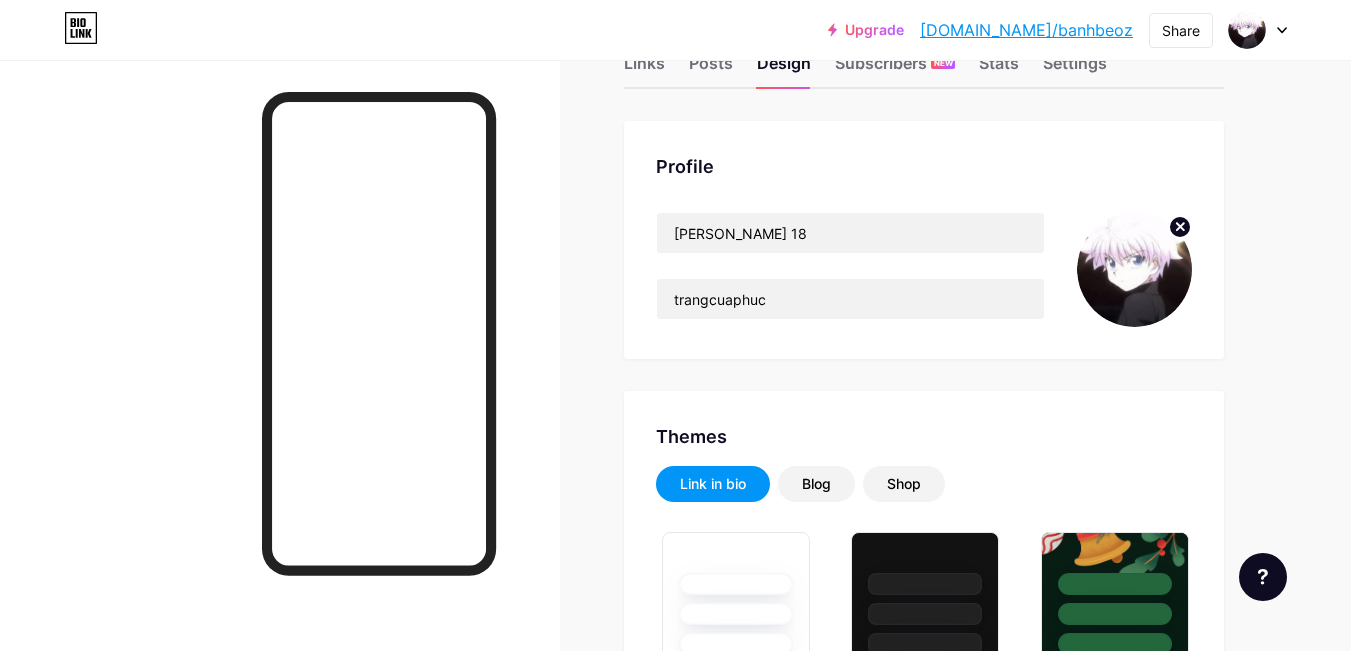 scroll, scrollTop: 60, scrollLeft: 0, axis: vertical 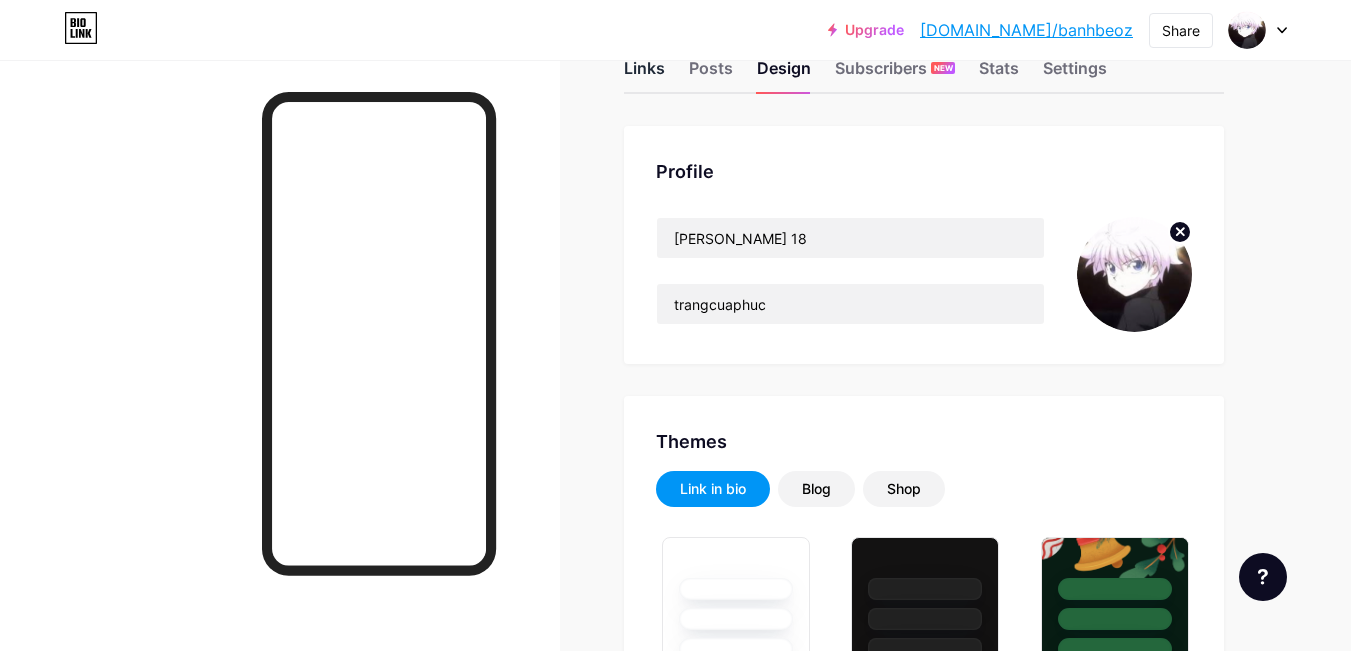 click on "Links" at bounding box center [644, 74] 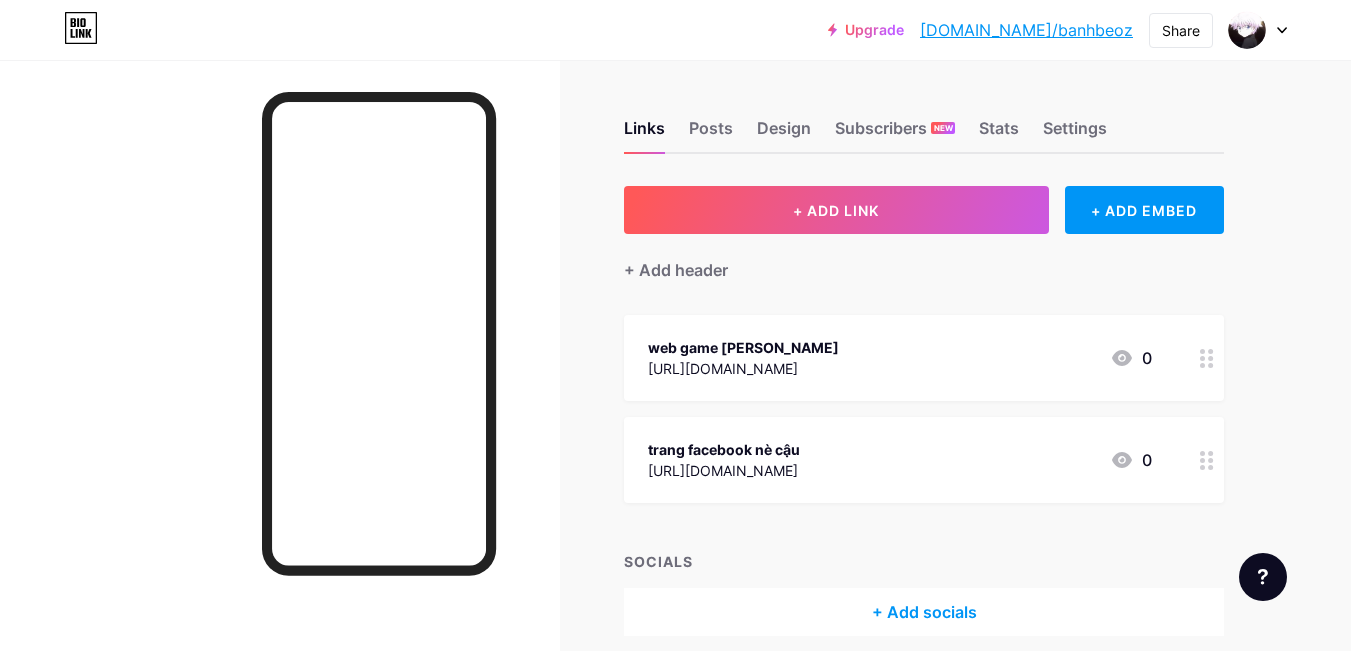 click 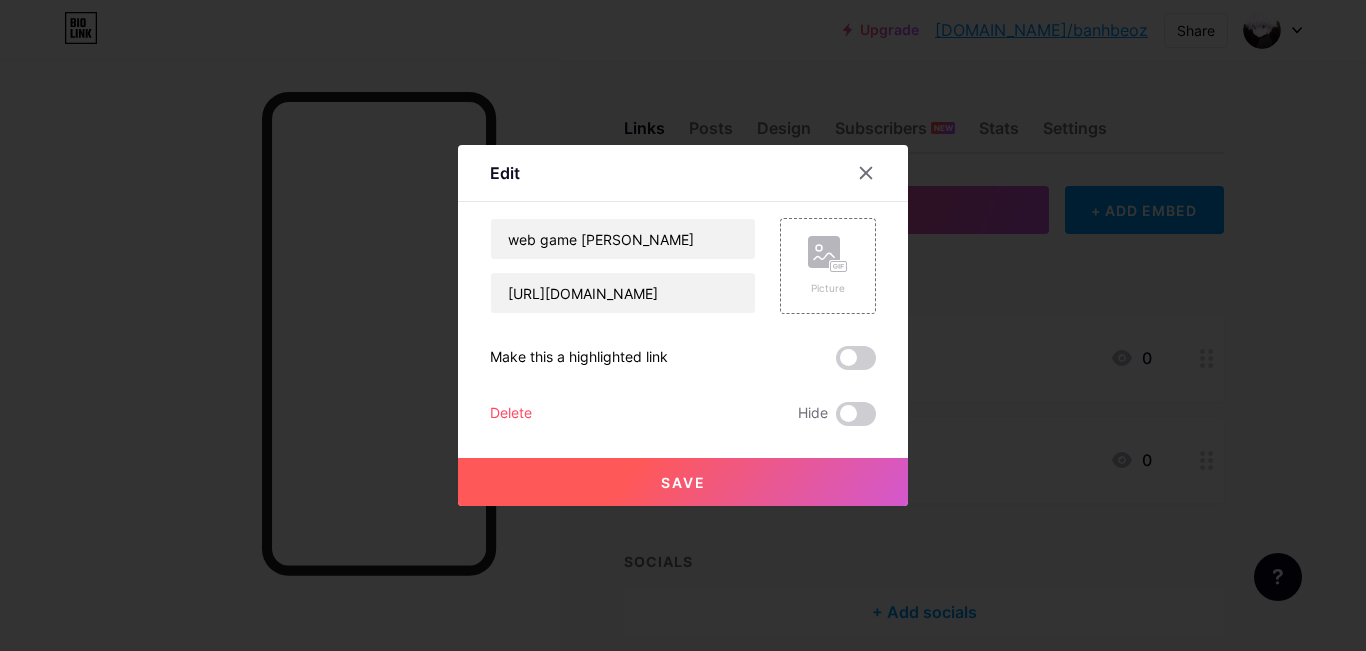 click on "Delete
Hide" at bounding box center (683, 414) 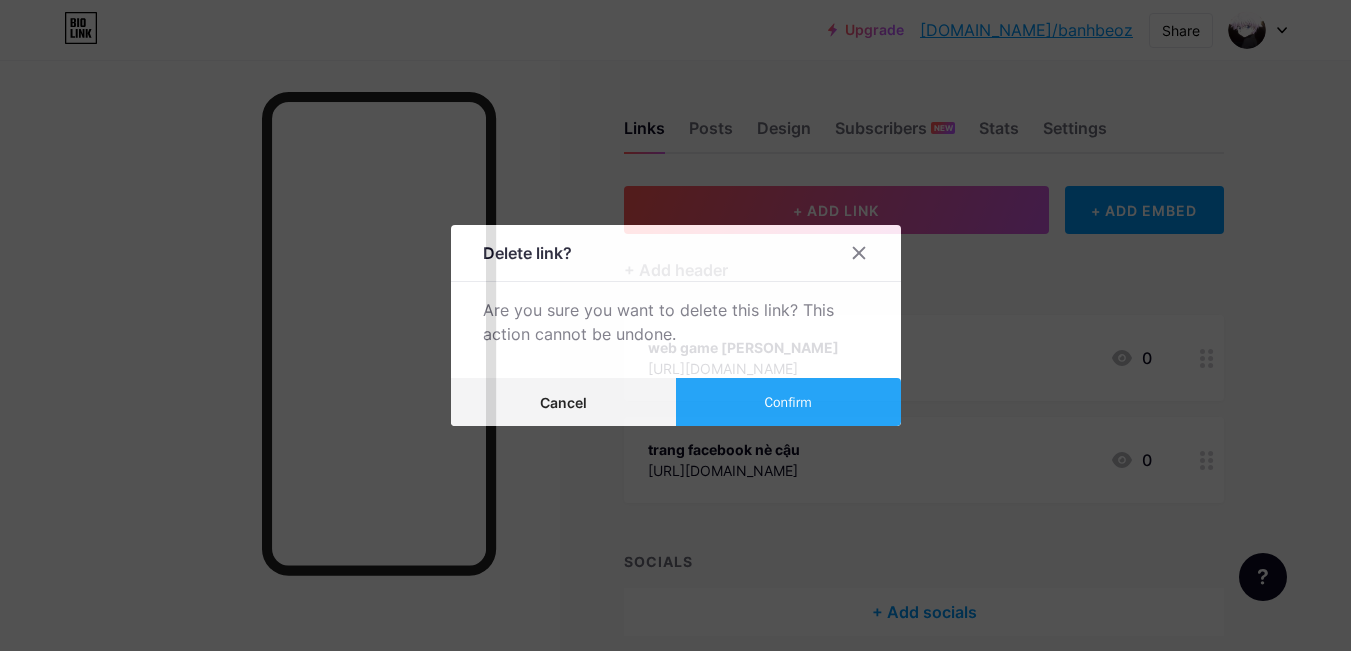 drag, startPoint x: 616, startPoint y: 406, endPoint x: 761, endPoint y: 416, distance: 145.34442 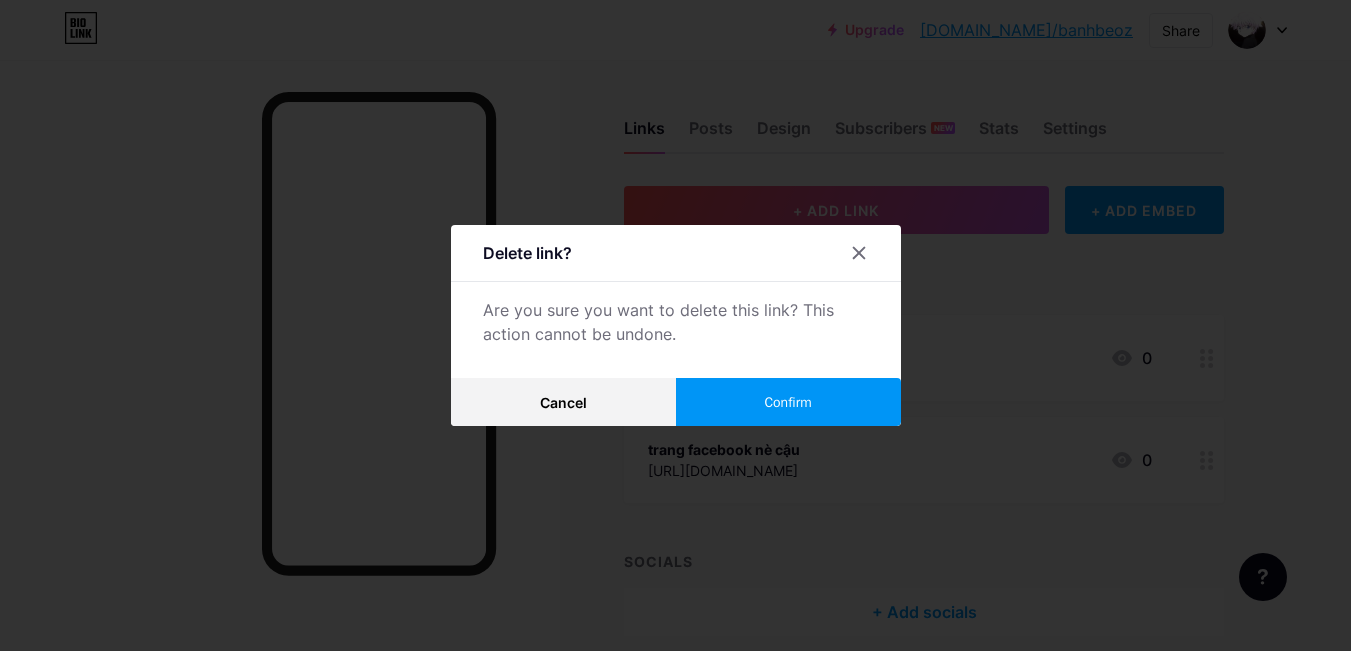 click on "Confirm" at bounding box center (788, 402) 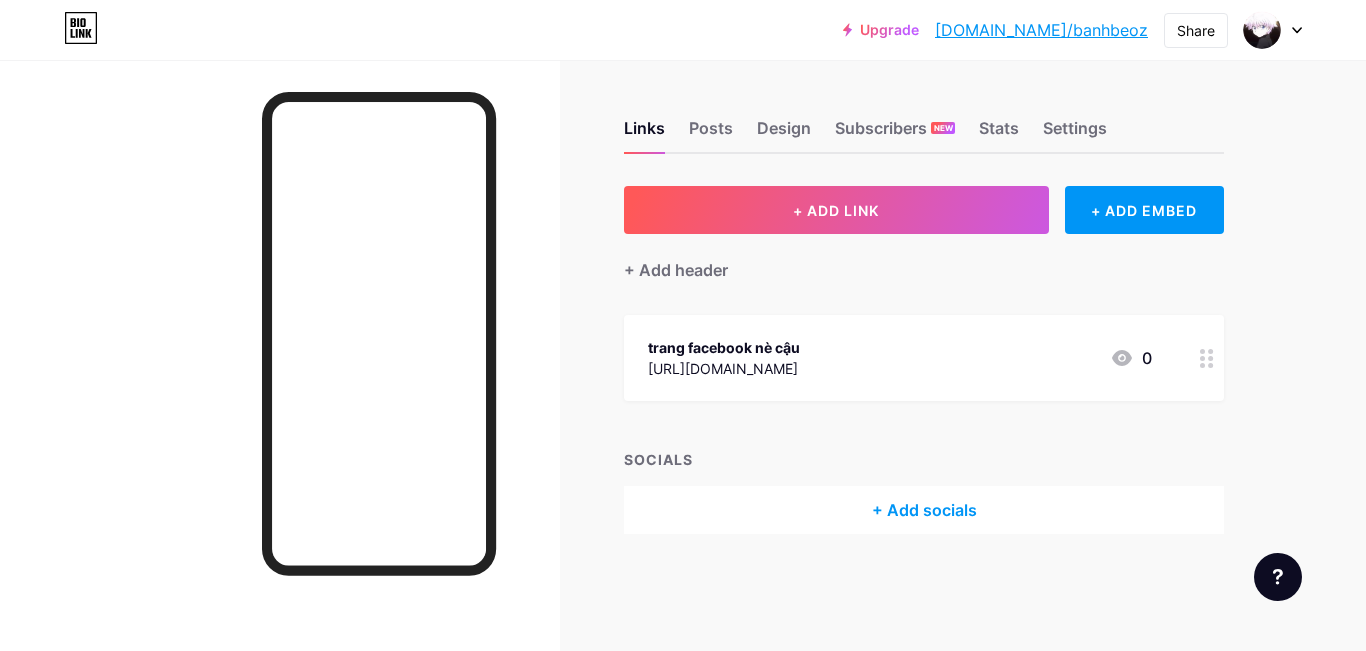 click 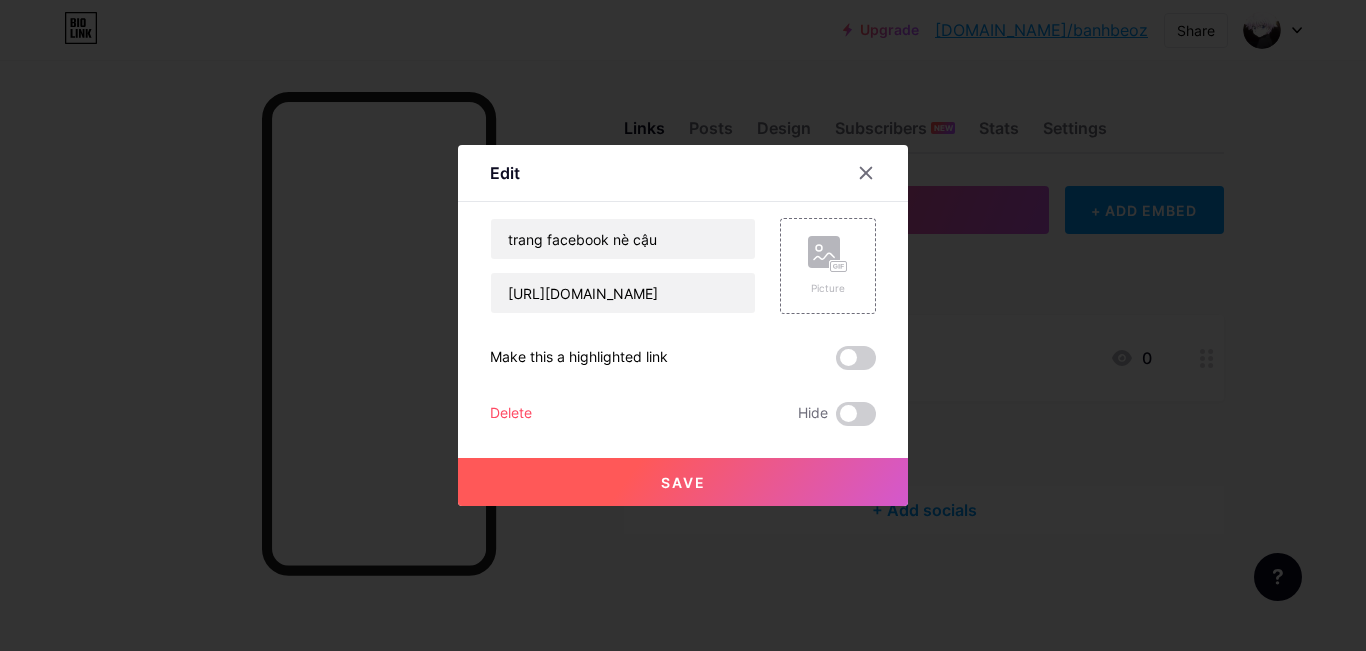 click on "Delete" at bounding box center (511, 414) 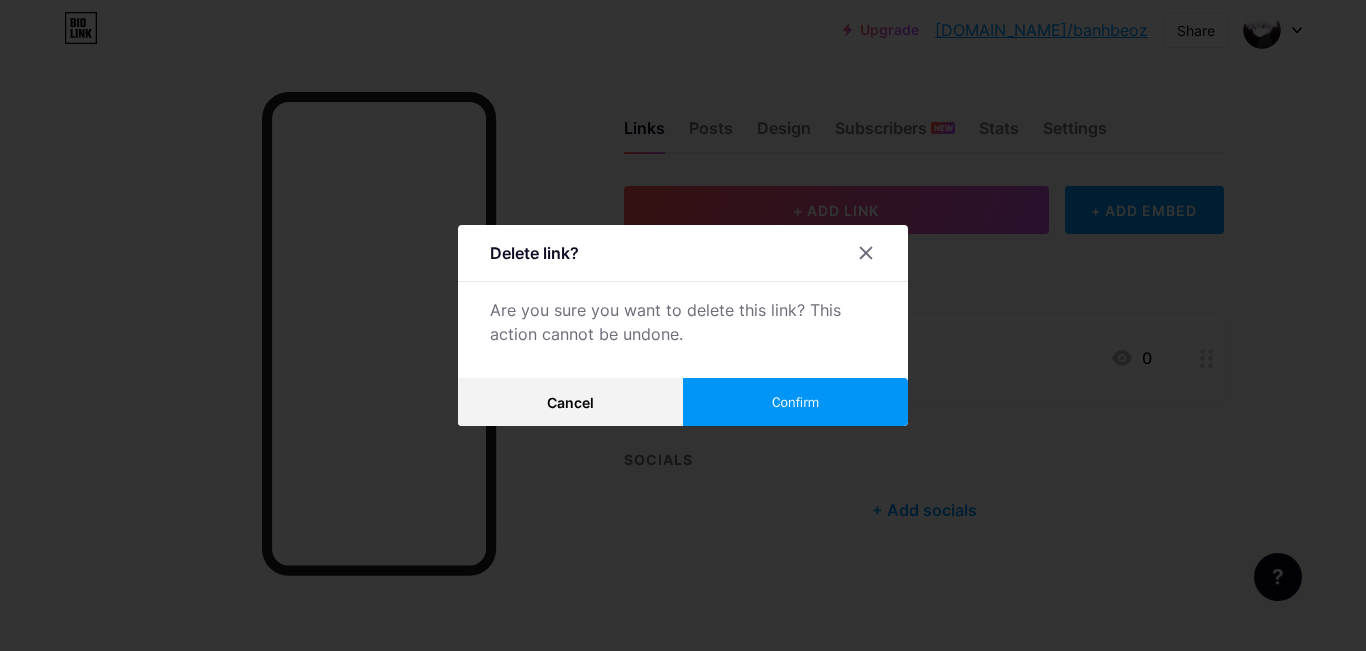 click on "Confirm" at bounding box center [795, 402] 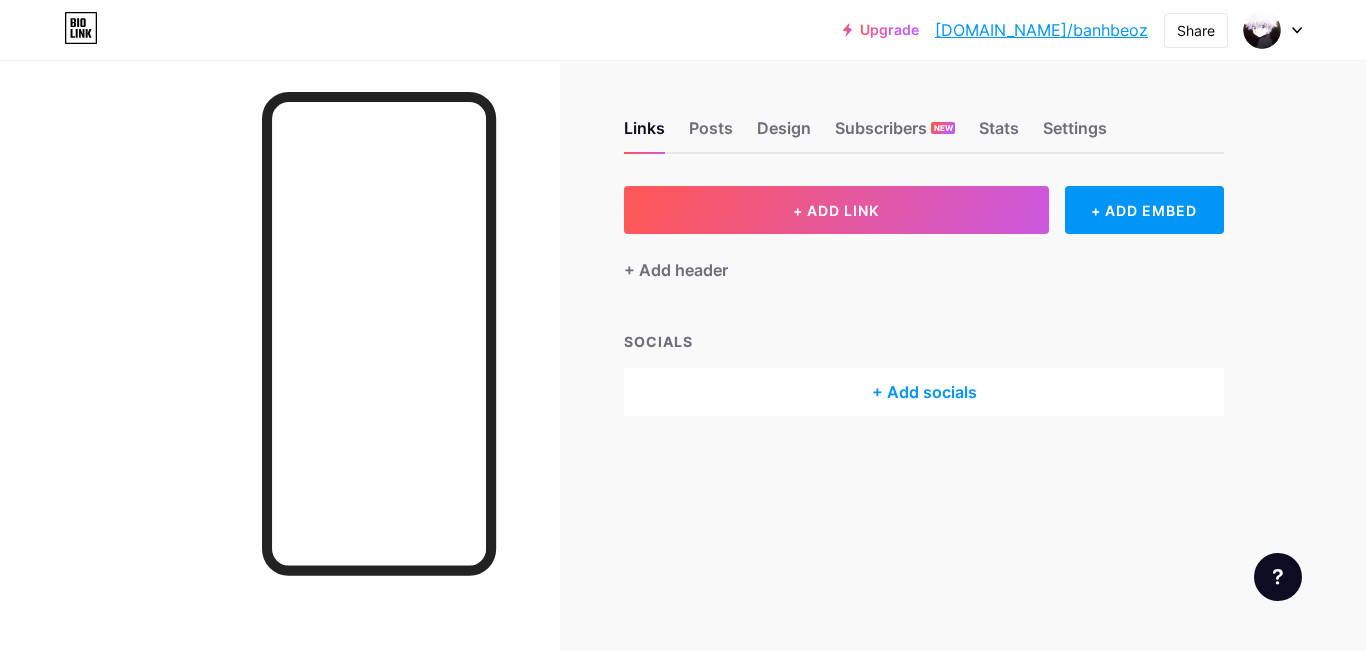 click on "Links
Posts
Design
Subscribers
NEW
Stats
Settings" at bounding box center [924, 119] 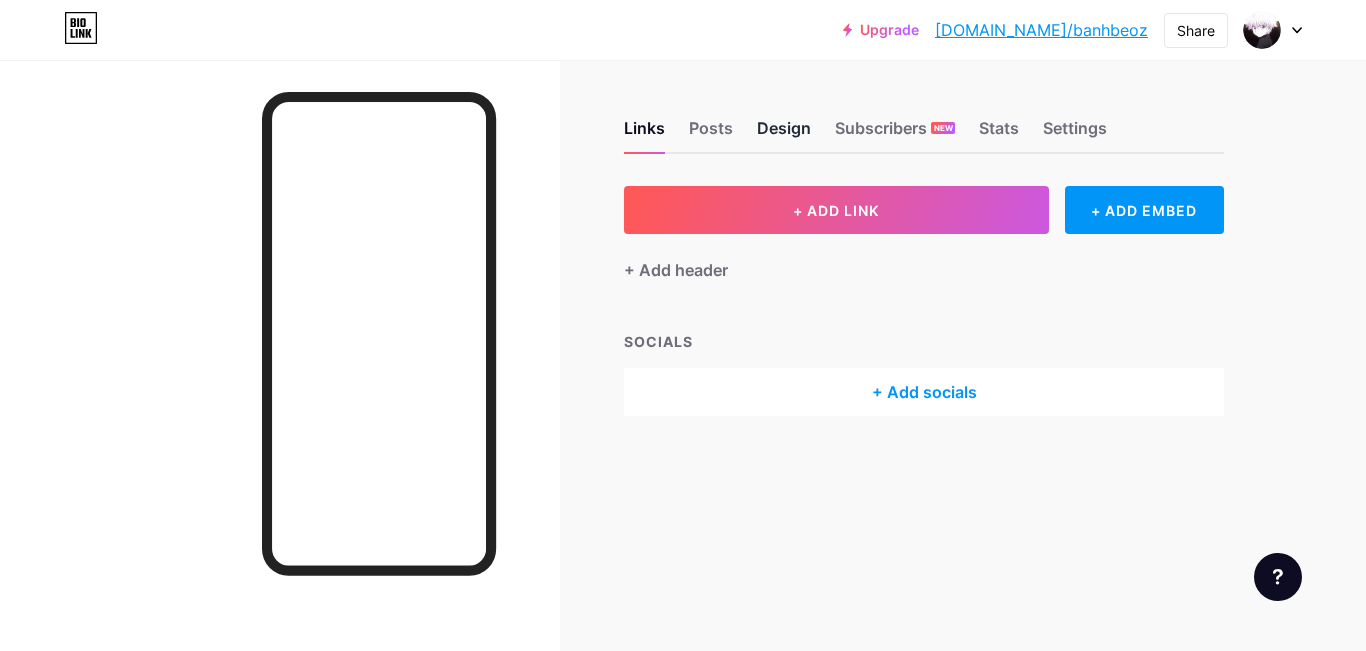 click on "Design" at bounding box center [784, 134] 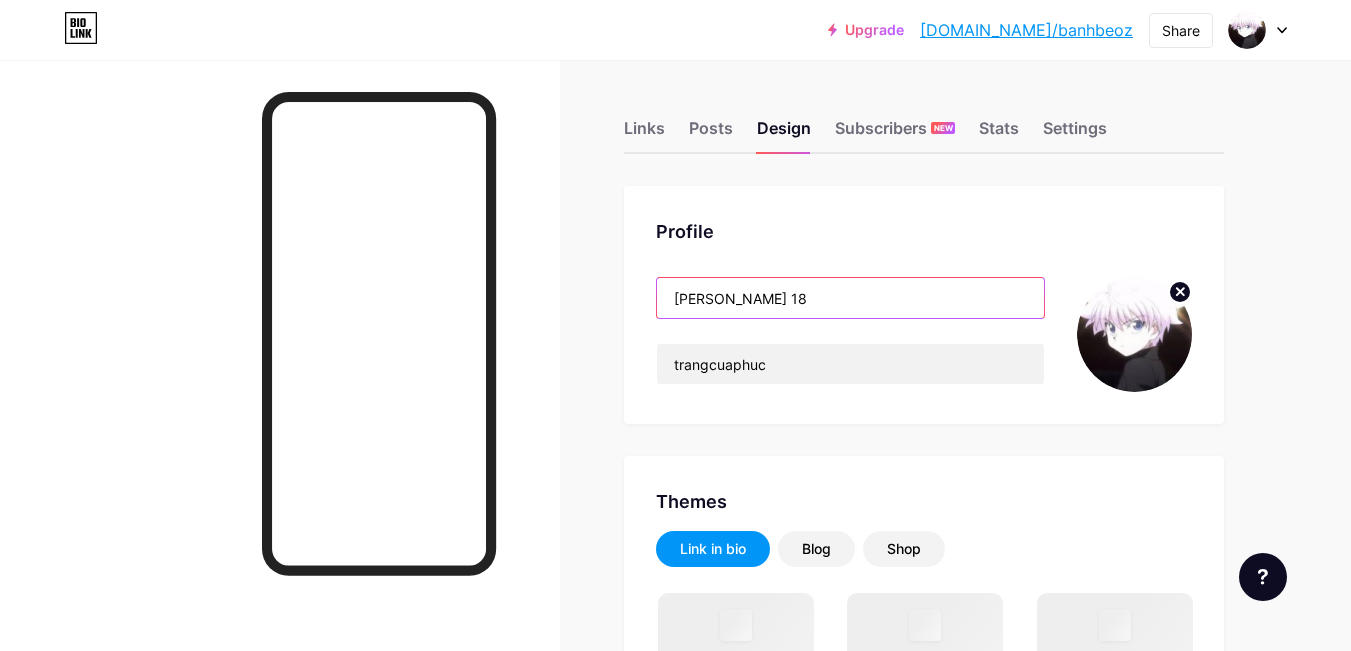 click on "[PERSON_NAME] 18" at bounding box center [850, 298] 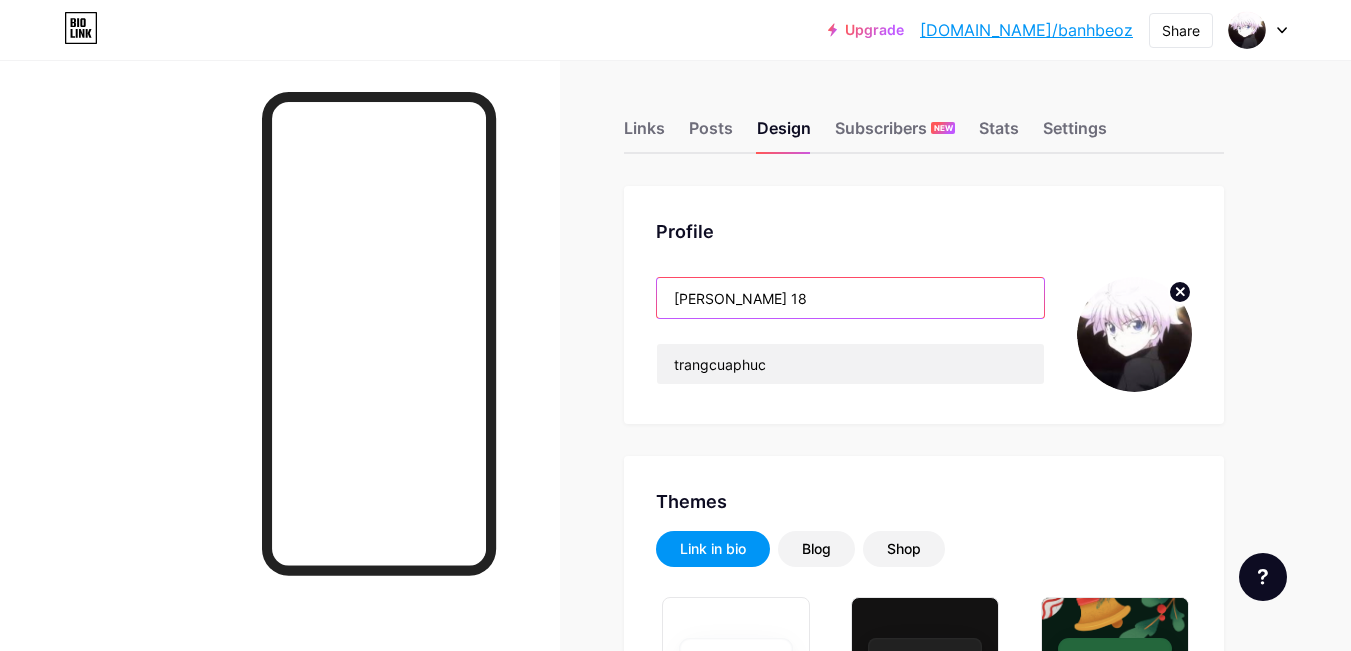 drag, startPoint x: 800, startPoint y: 292, endPoint x: 547, endPoint y: 261, distance: 254.89214 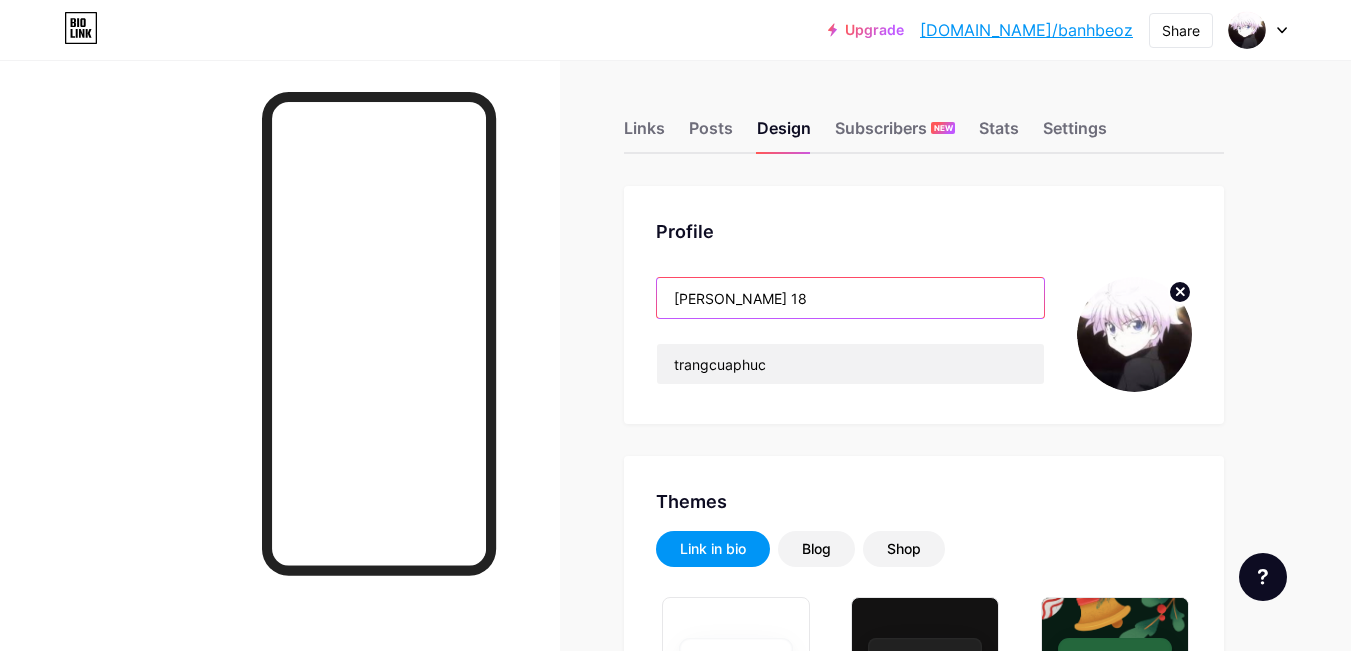 click on "Links
Posts
Design
Subscribers
NEW
Stats
Settings     Profile   [PERSON_NAME] 18     trangcuaphuc                   Themes   Link in bio   Blog   Shop       Basics       Carbon       Xmas 23       Pride       Glitch       Winter · Live       Glassy · Live       Chameleon · Live       Rainy Night · Live       Neon · Live       Summer       Retro       Strawberry · Live       Desert       Sunny       Autumn       Leaf       Clear Sky       Blush       Unicorn       Minimal       Cloudy       Shadow     Create your own           Changes saved       Position to display socials                 Top                     Bottom
Disable Bio Link branding
[PERSON_NAME] the Bio Link branding from homepage     Display Share button
Enables social sharing options on your page including a QR code.   Changes saved           Feature requests             Help center         Contact support" at bounding box center (654, 1698) 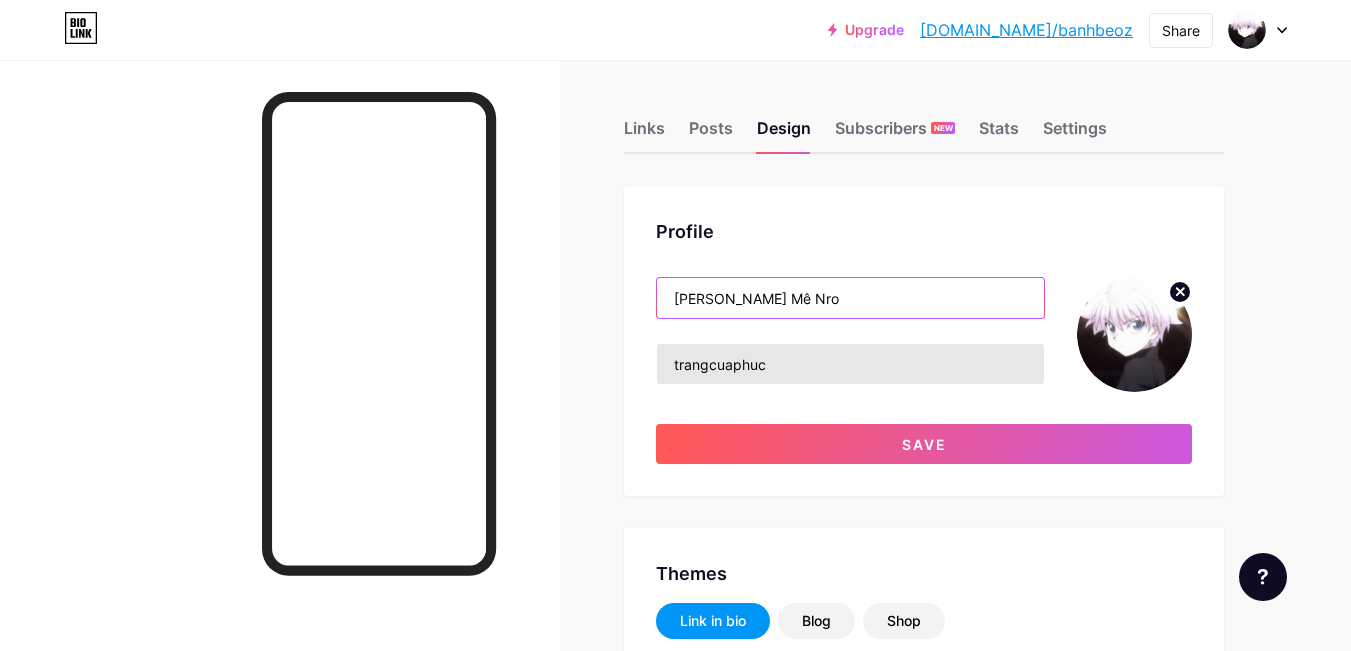 type on "[PERSON_NAME] Mê Nro" 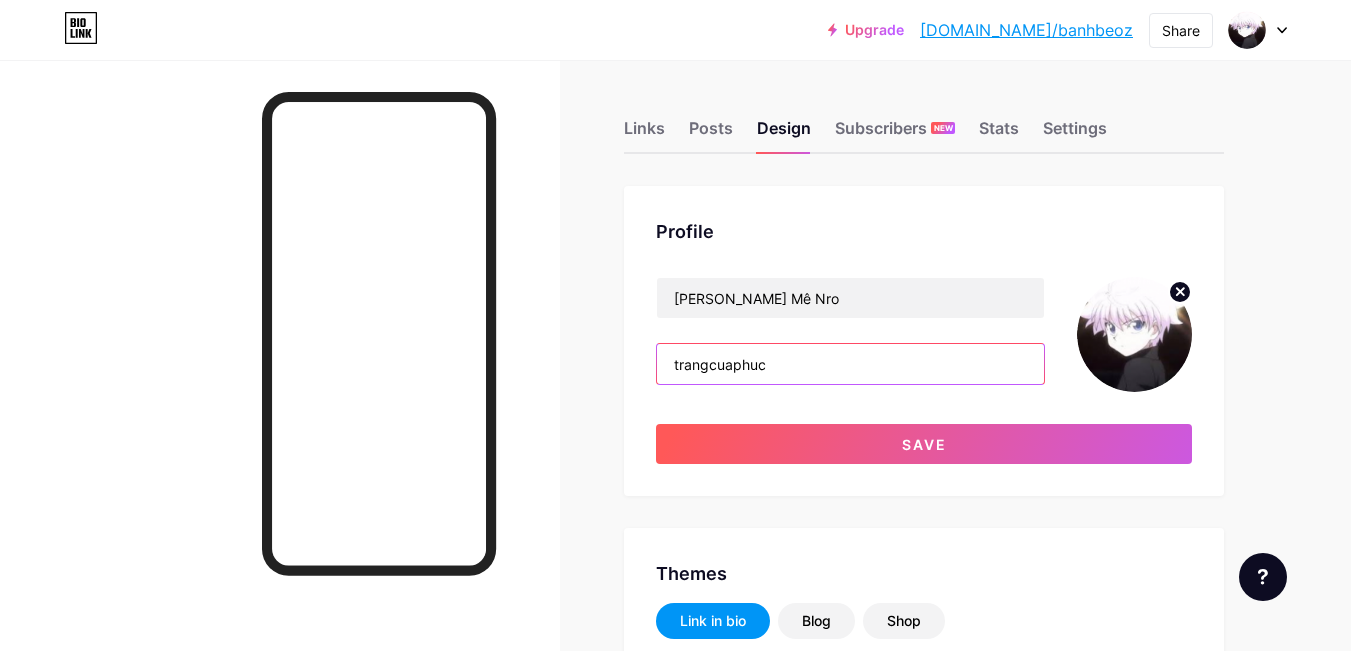 drag, startPoint x: 809, startPoint y: 347, endPoint x: 610, endPoint y: 340, distance: 199.12308 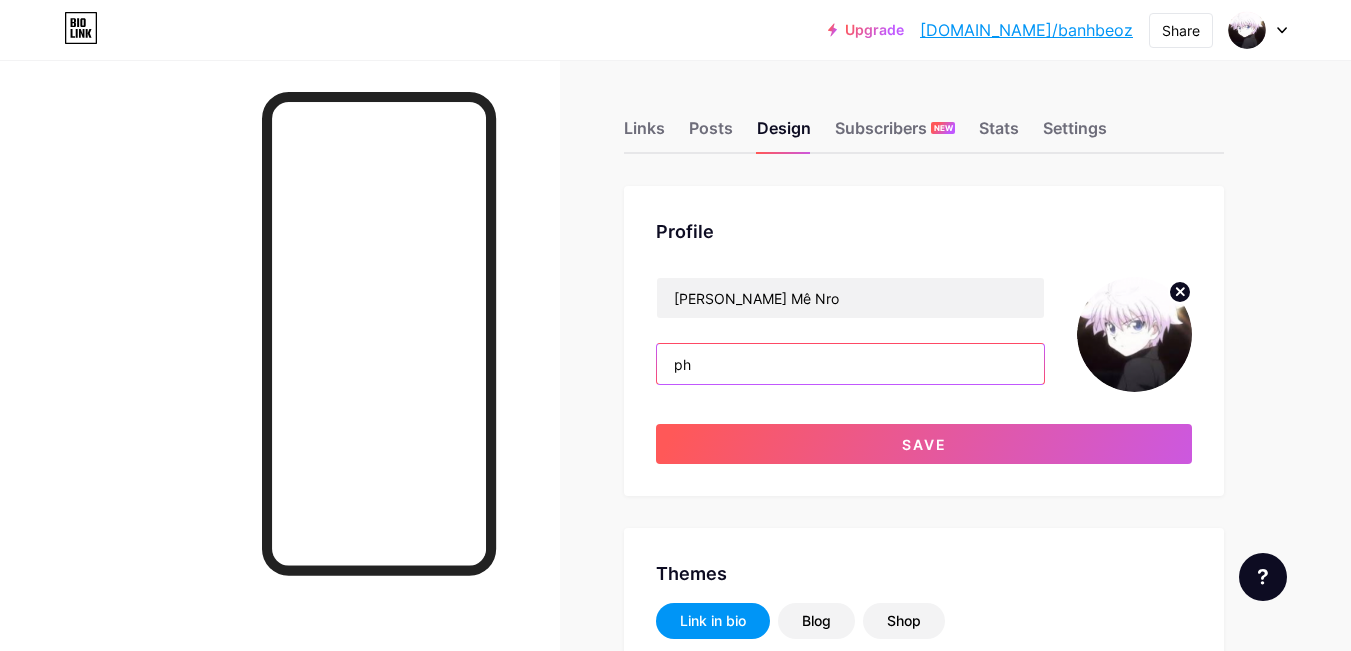 type on "p" 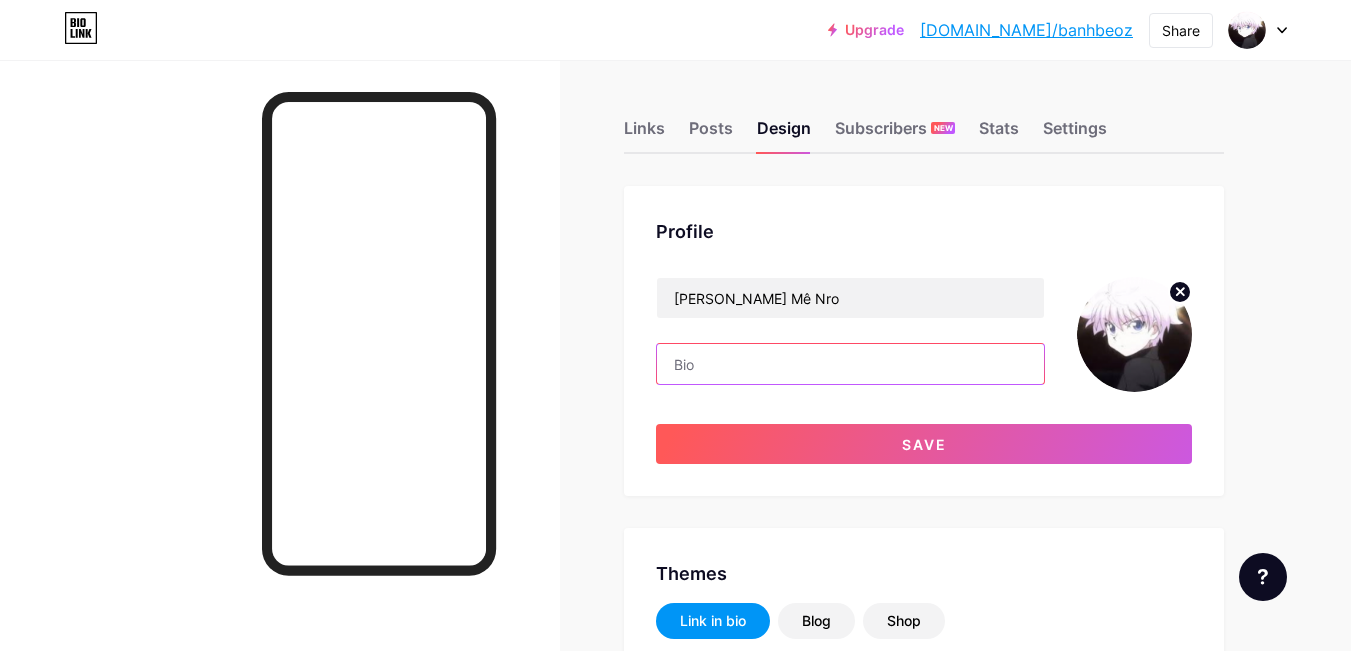 type on "@" 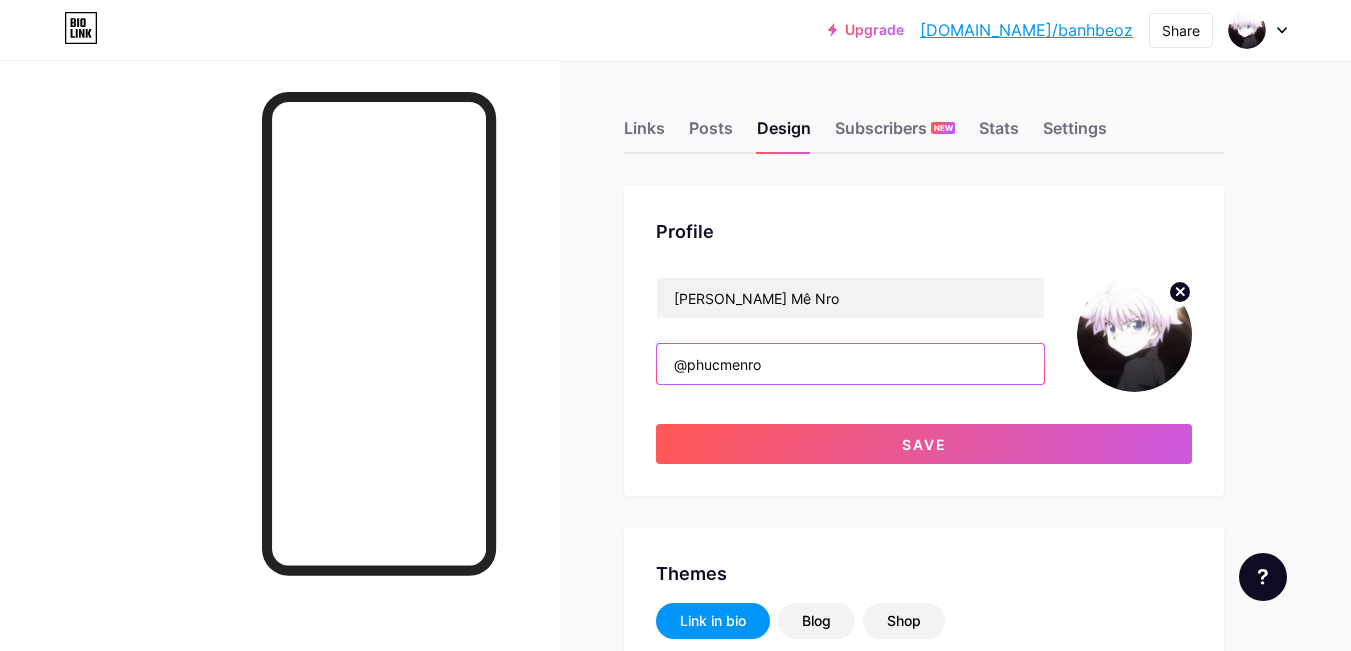 type on "@phucmenro" 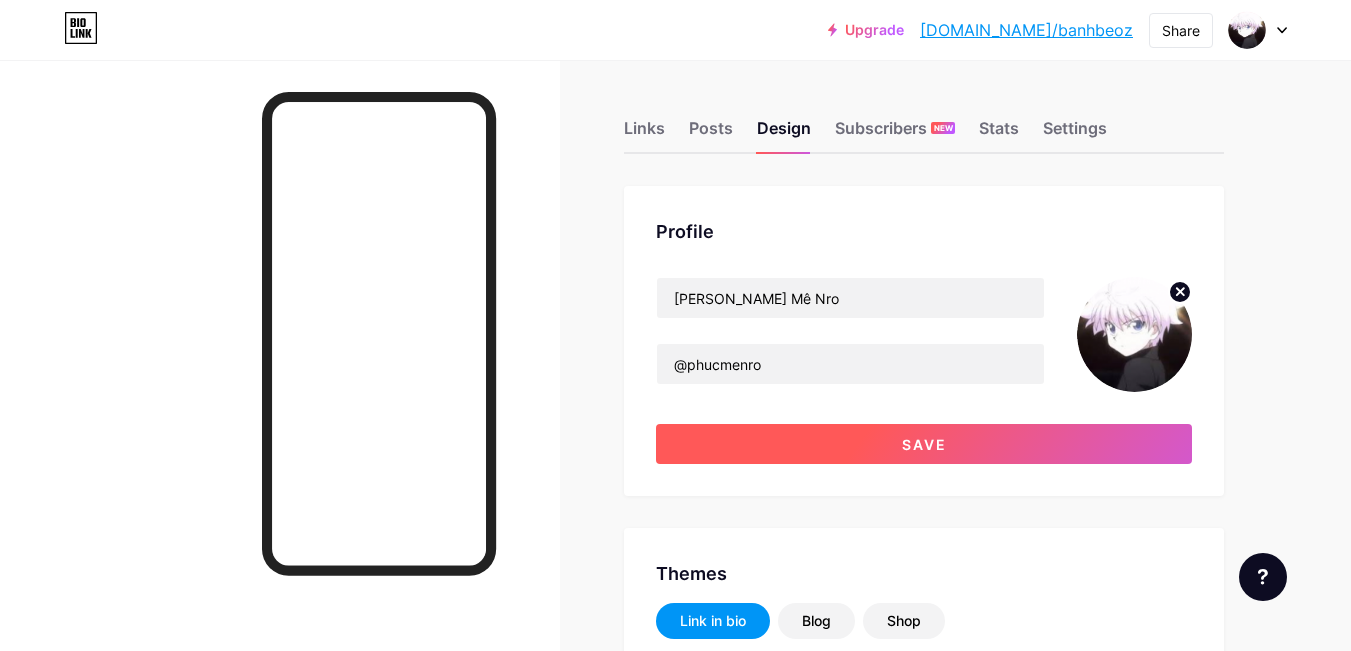click on "Save" at bounding box center (924, 444) 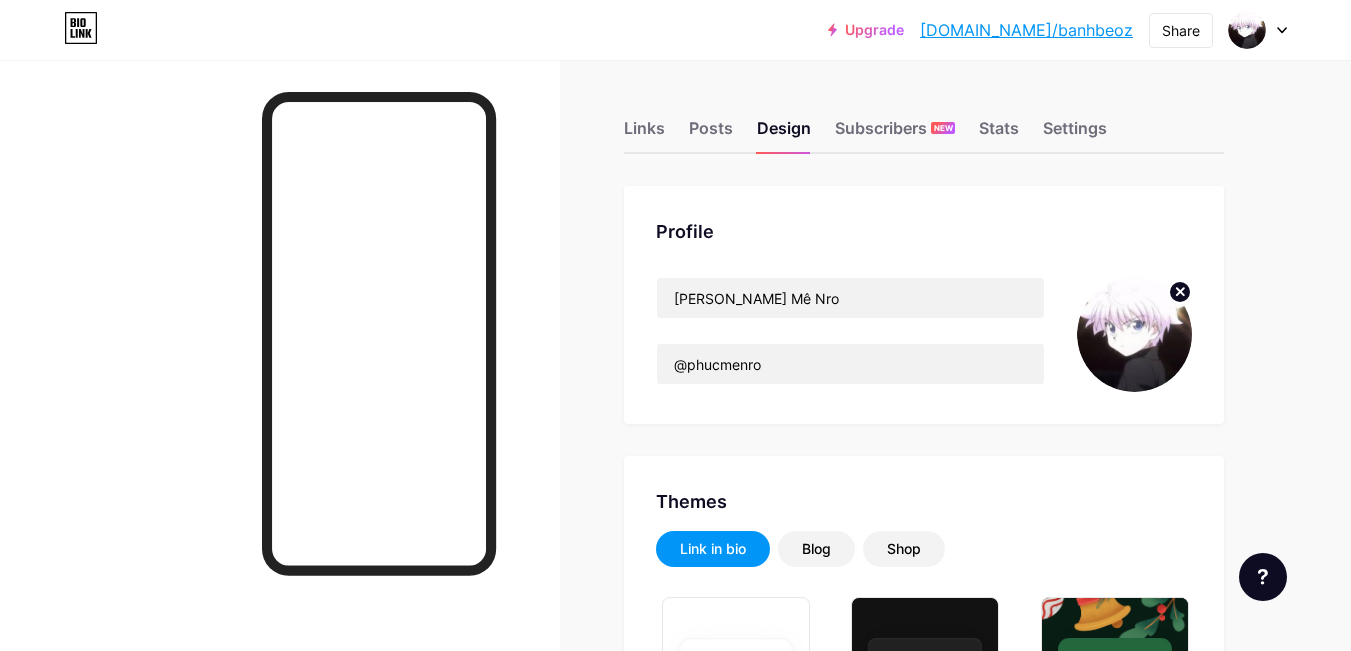 click 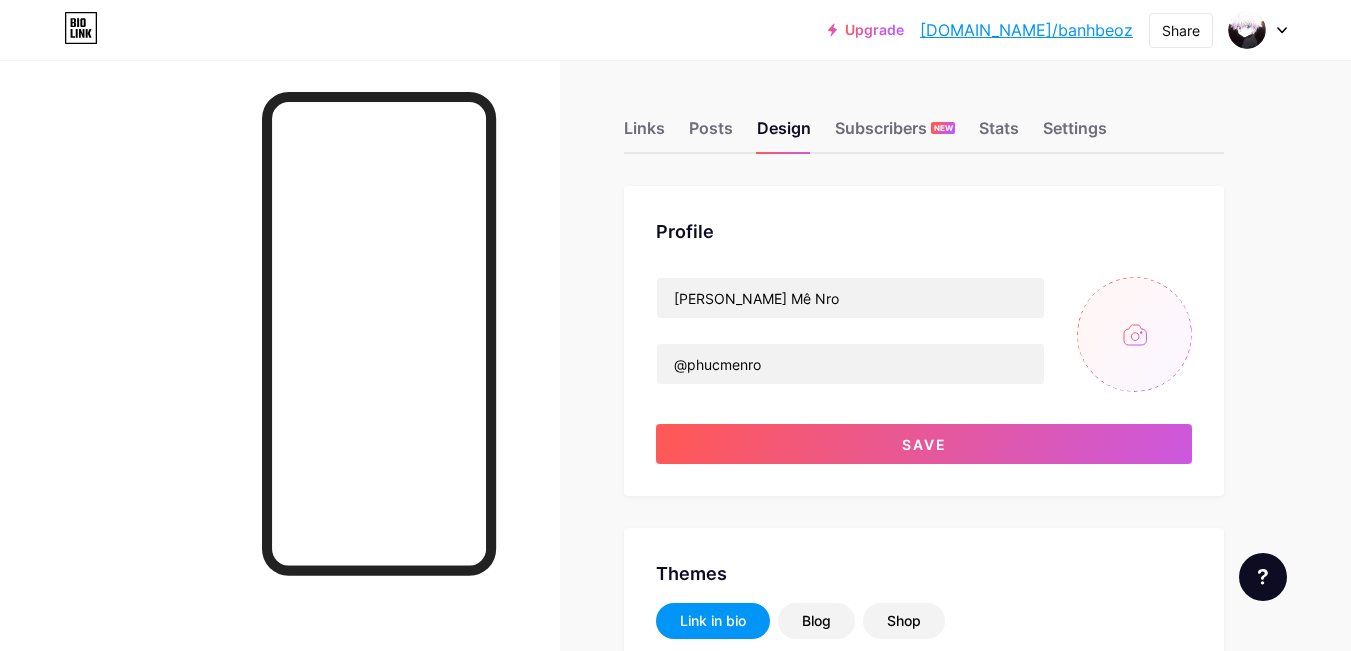 click at bounding box center (1134, 334) 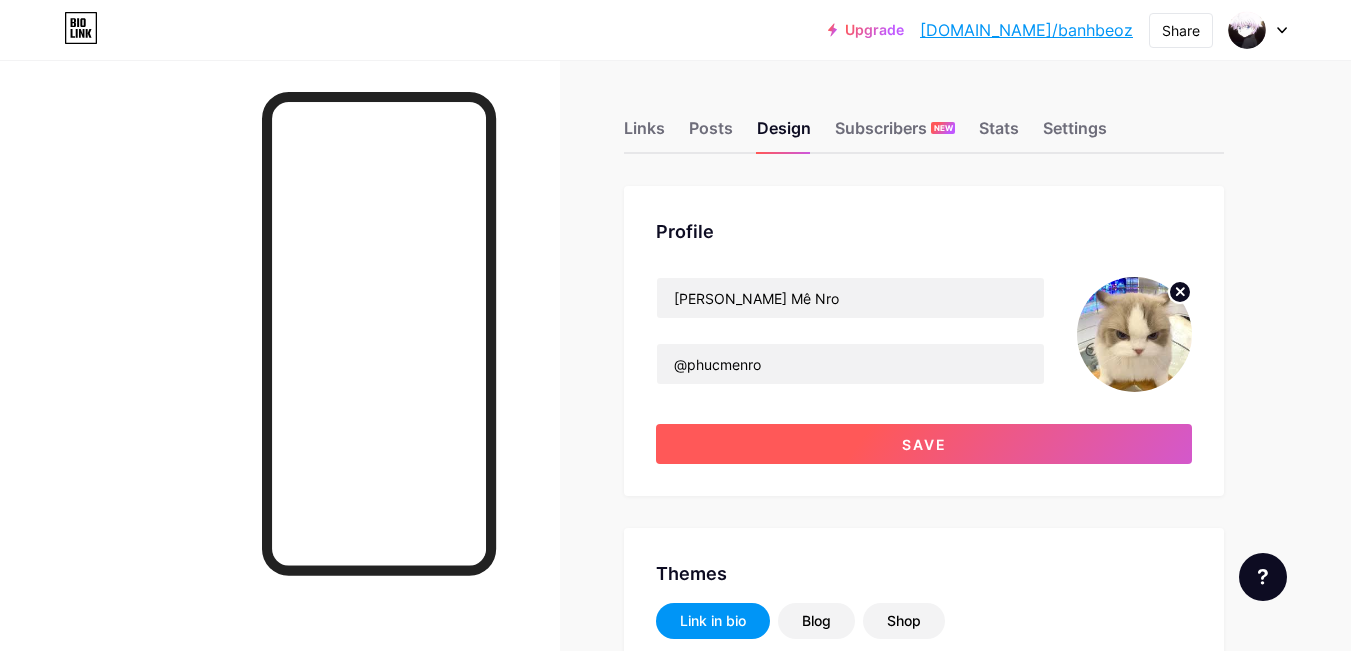 click on "Save" at bounding box center (924, 444) 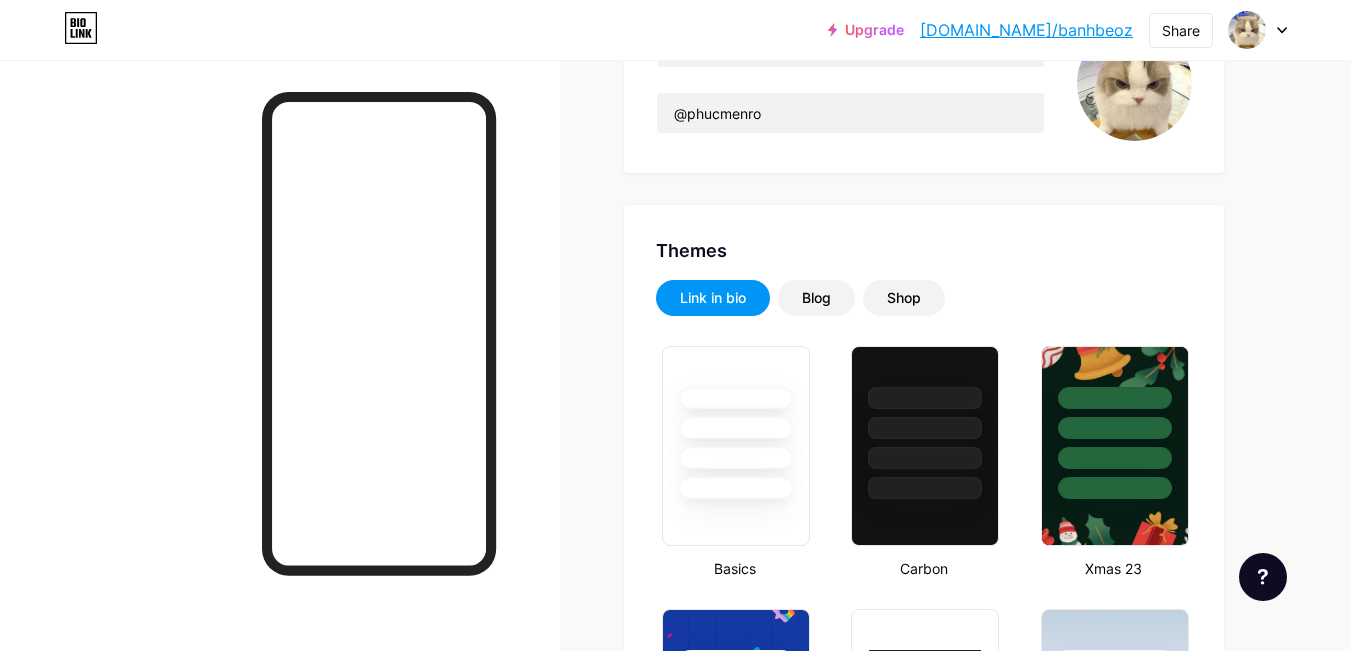 scroll, scrollTop: 253, scrollLeft: 0, axis: vertical 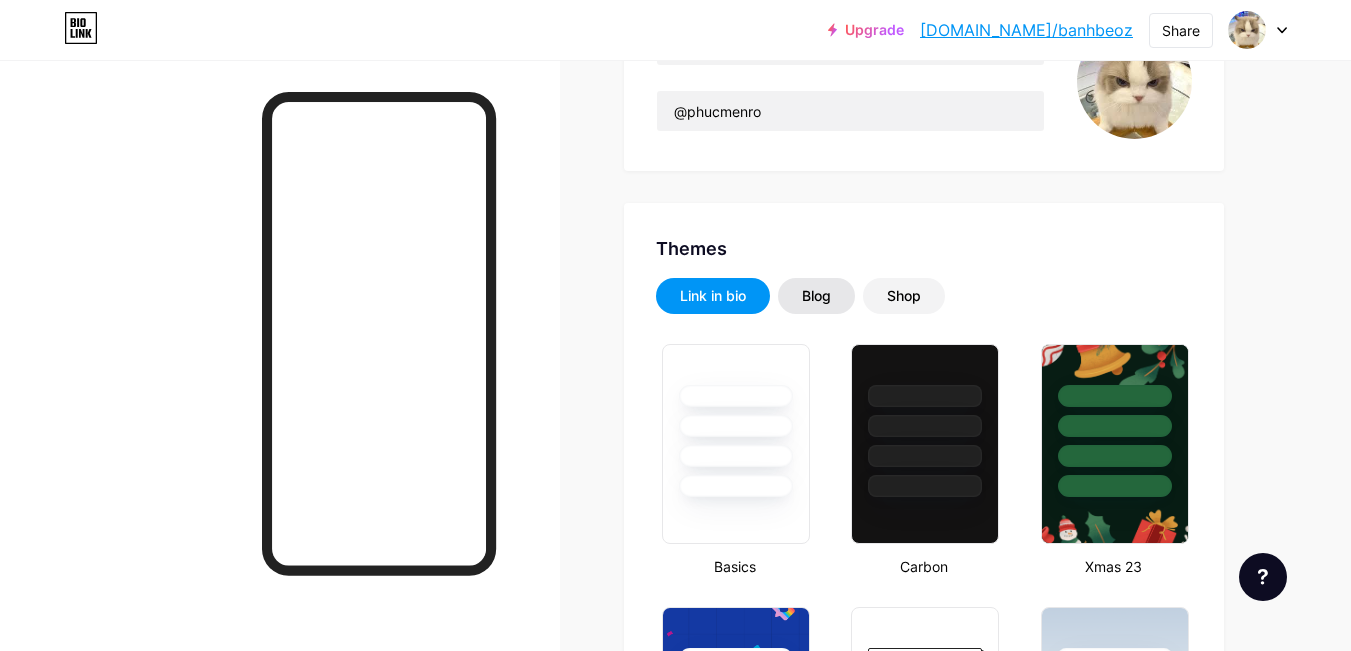 click on "Blog" at bounding box center (816, 296) 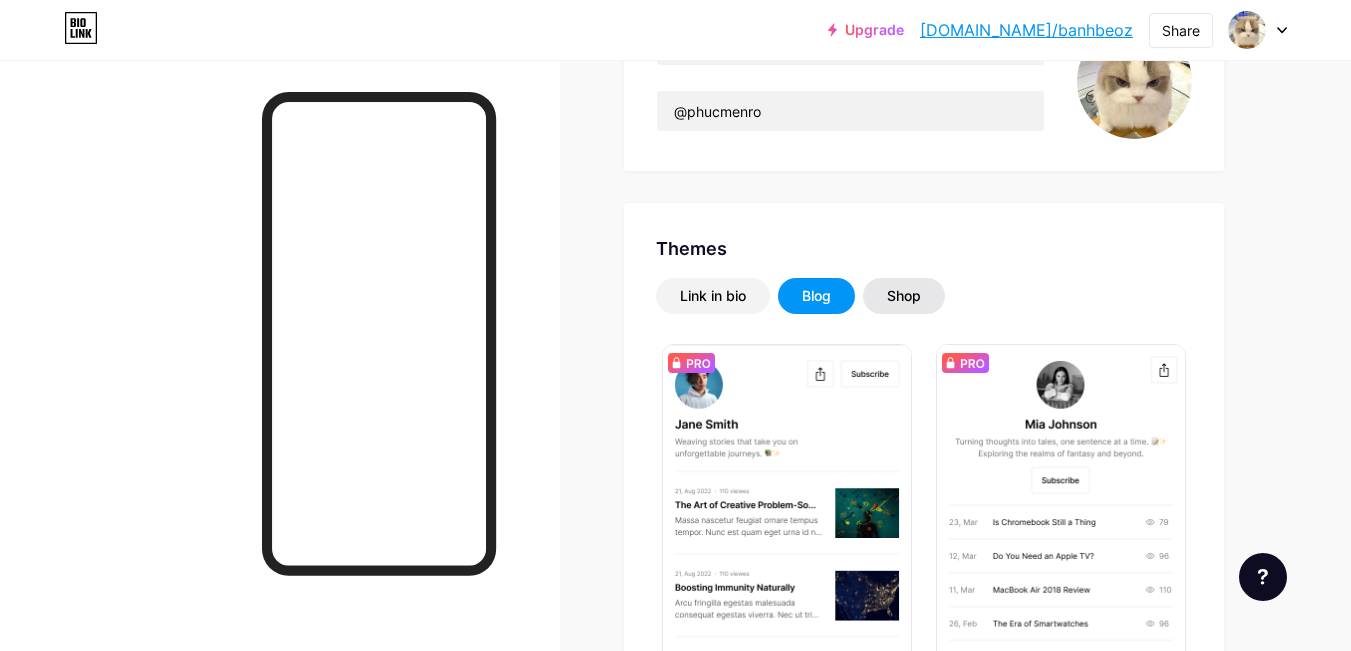 click on "Shop" at bounding box center (904, 296) 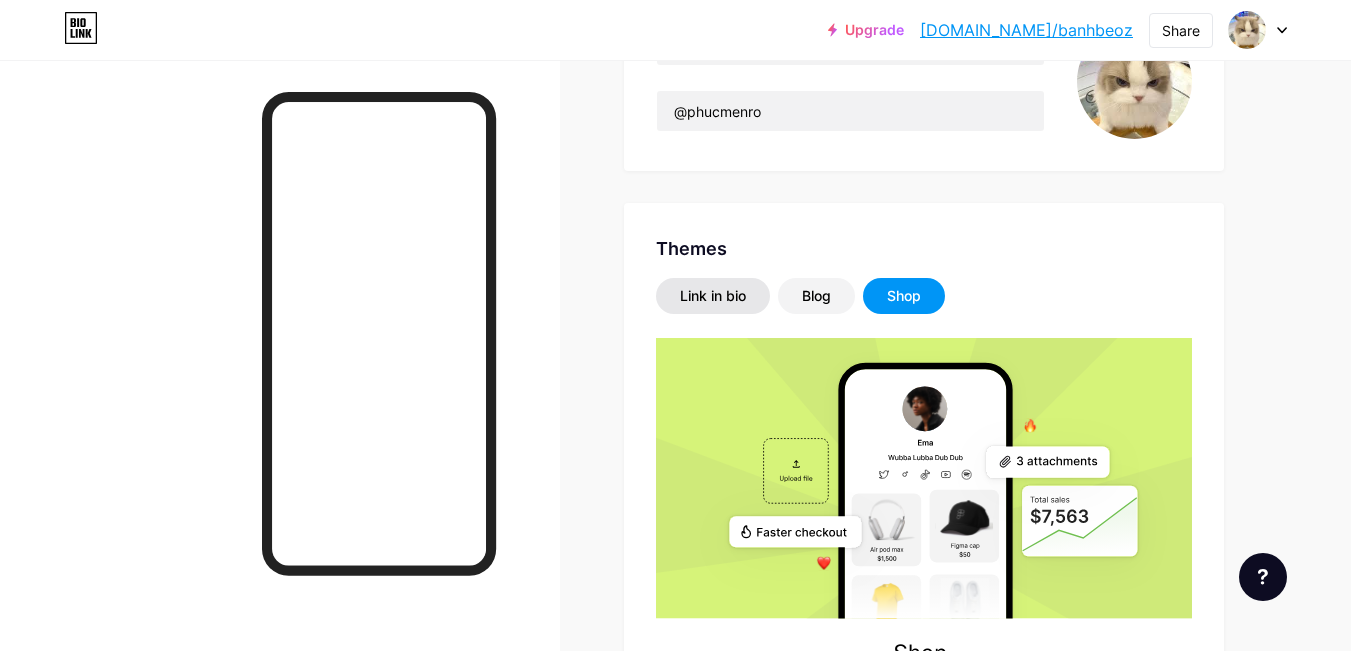 click on "Link in bio" at bounding box center (713, 296) 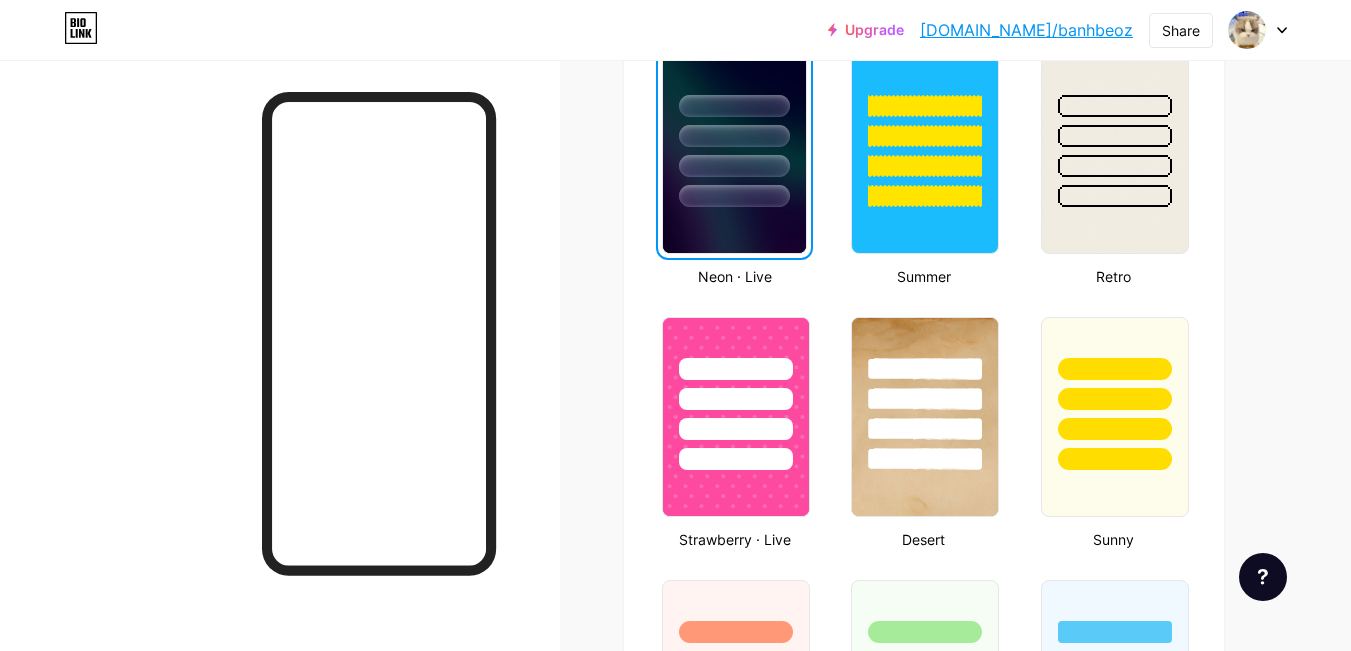 scroll, scrollTop: 1331, scrollLeft: 0, axis: vertical 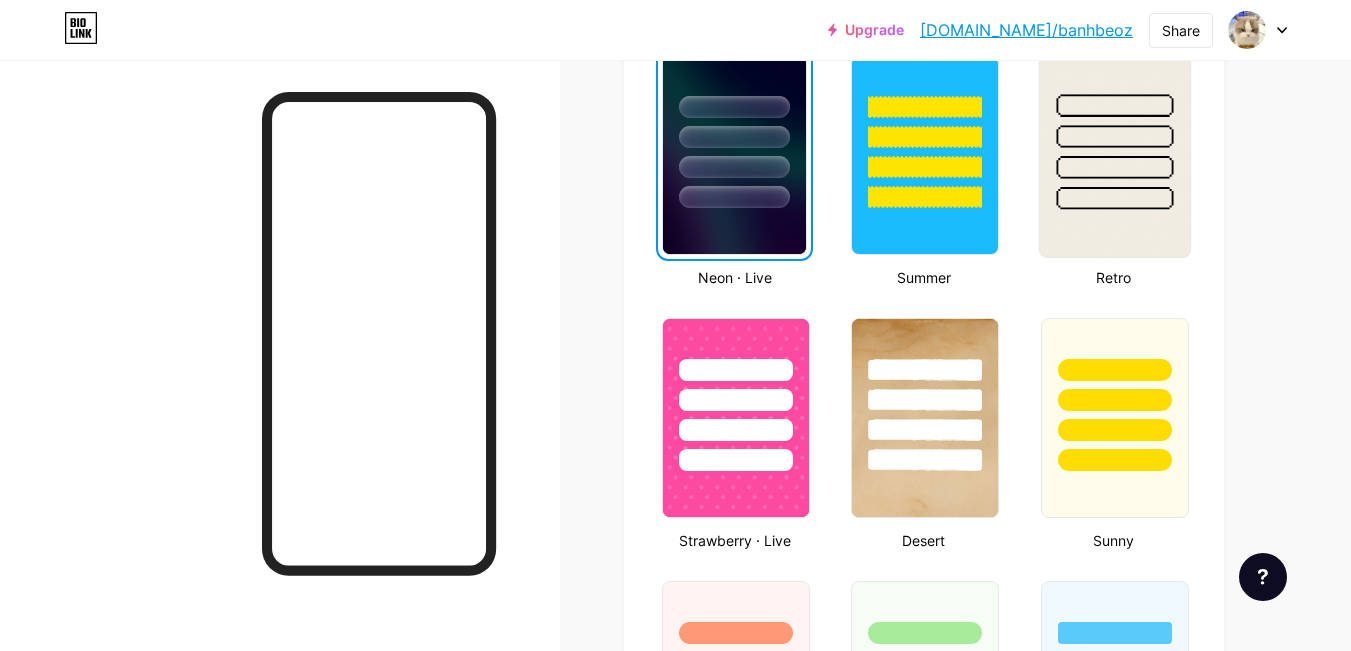 click at bounding box center (1114, 167) 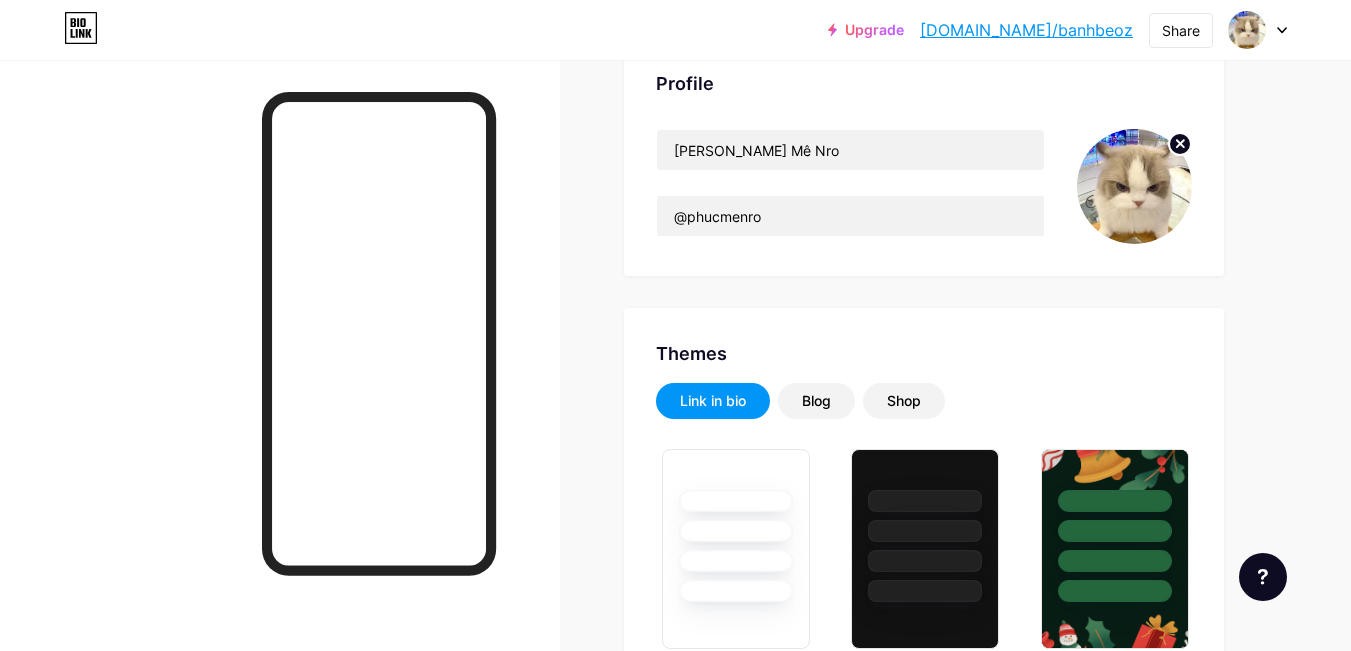 scroll, scrollTop: 0, scrollLeft: 0, axis: both 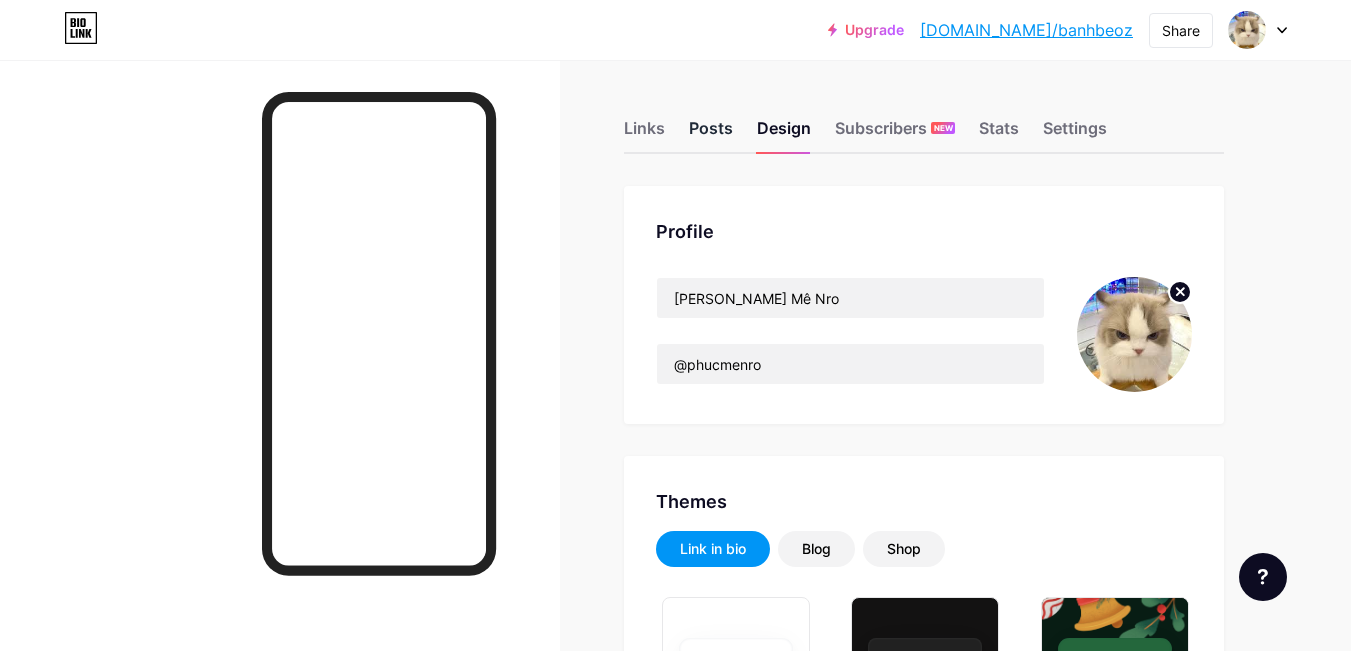 click on "Posts" at bounding box center (711, 134) 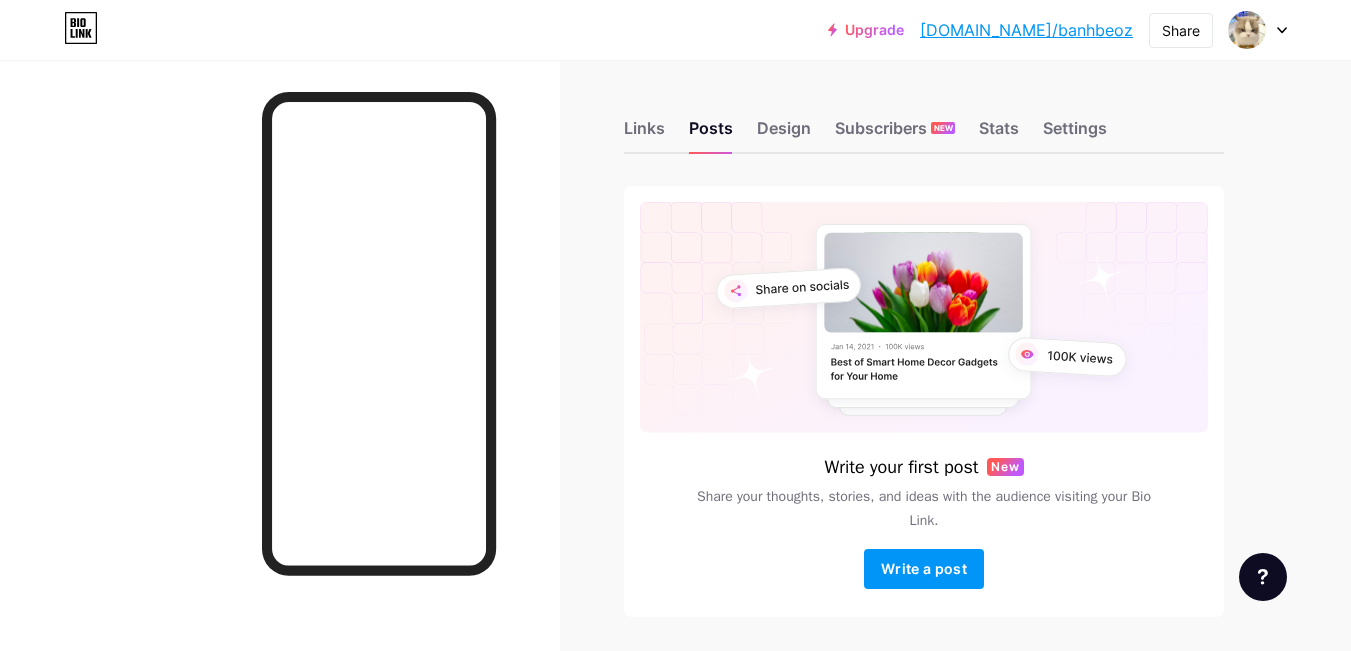 click on "Links
Posts
Design
Subscribers
NEW
Stats
Settings" at bounding box center (924, 119) 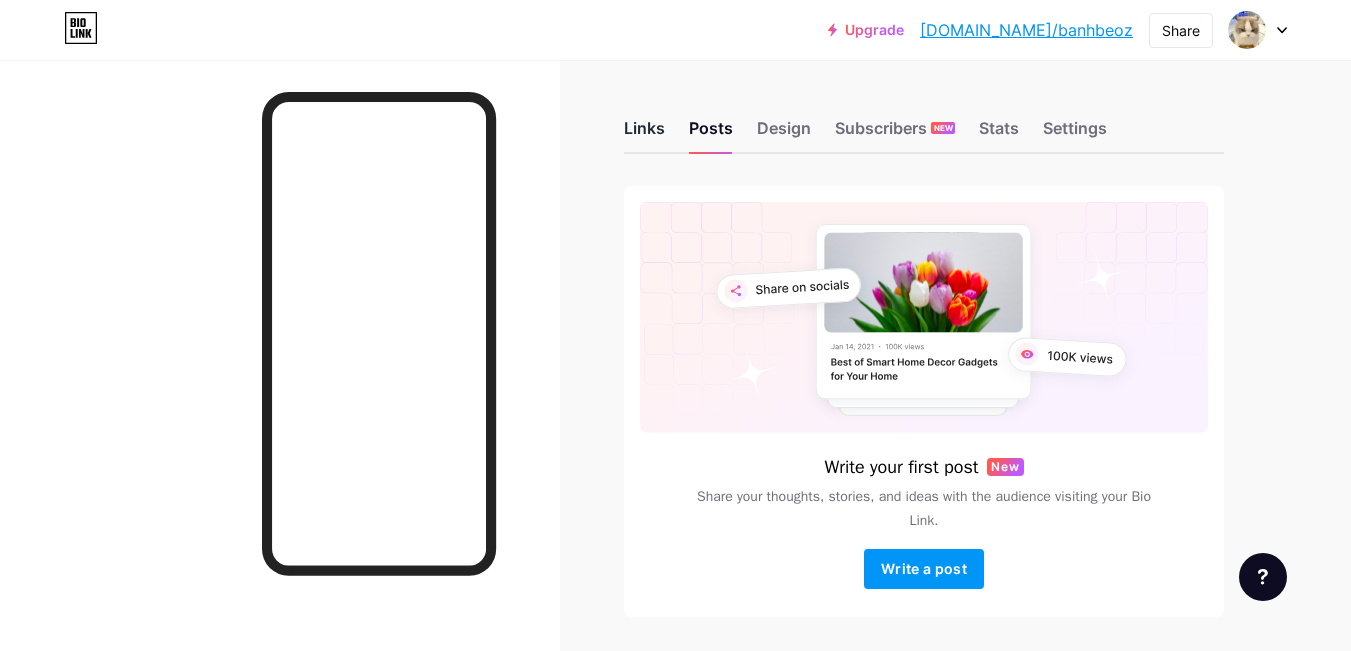 click on "Links" at bounding box center [644, 134] 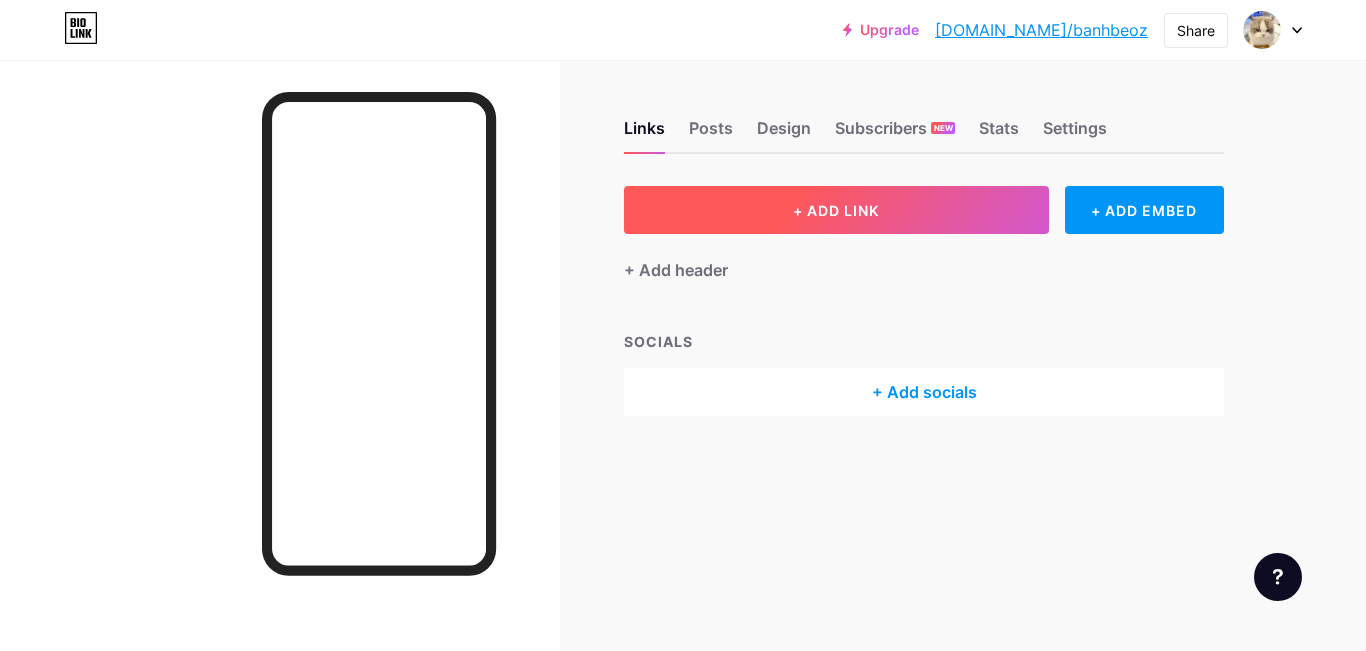 click on "+ ADD LINK" at bounding box center [836, 210] 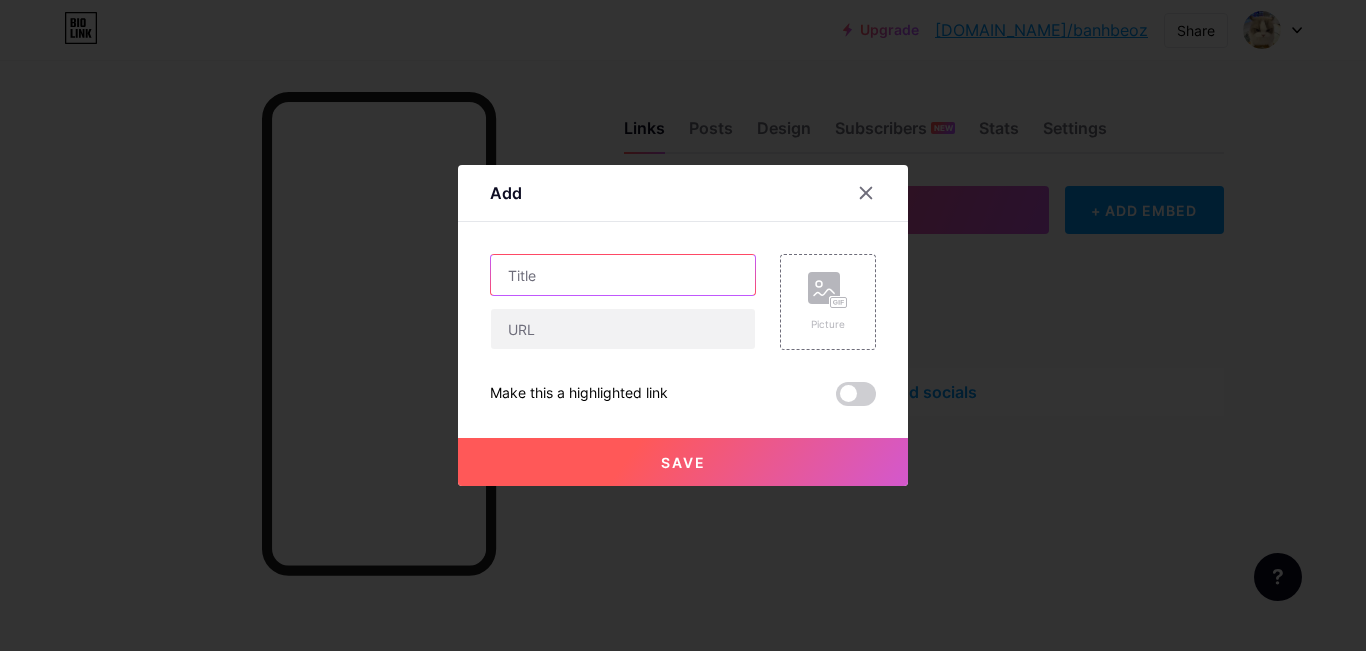 click at bounding box center [623, 275] 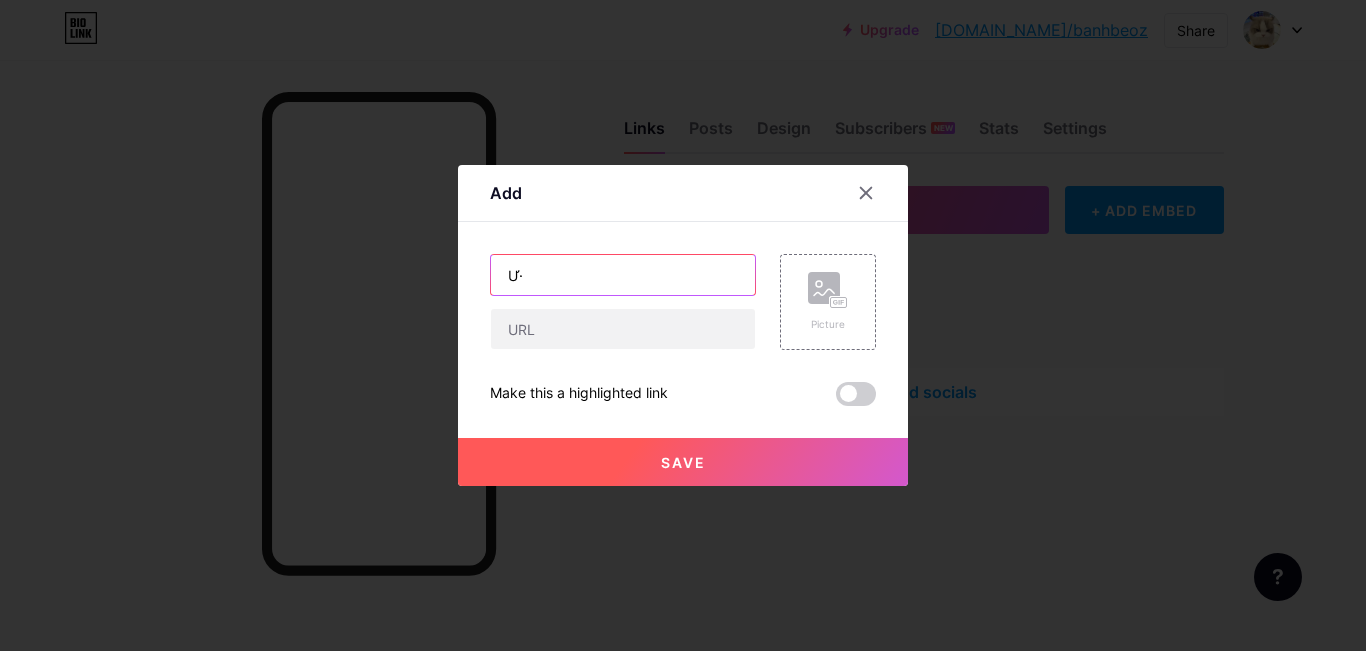 type on "Ư" 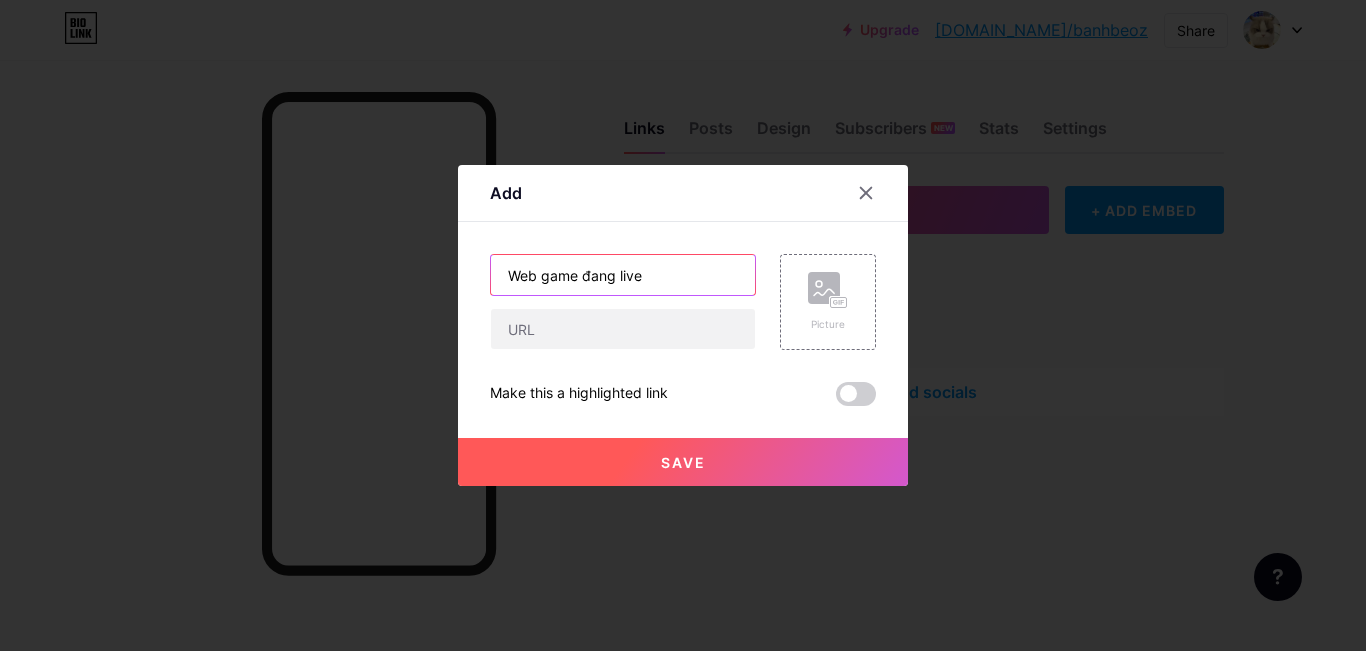 type on "Web game đang live" 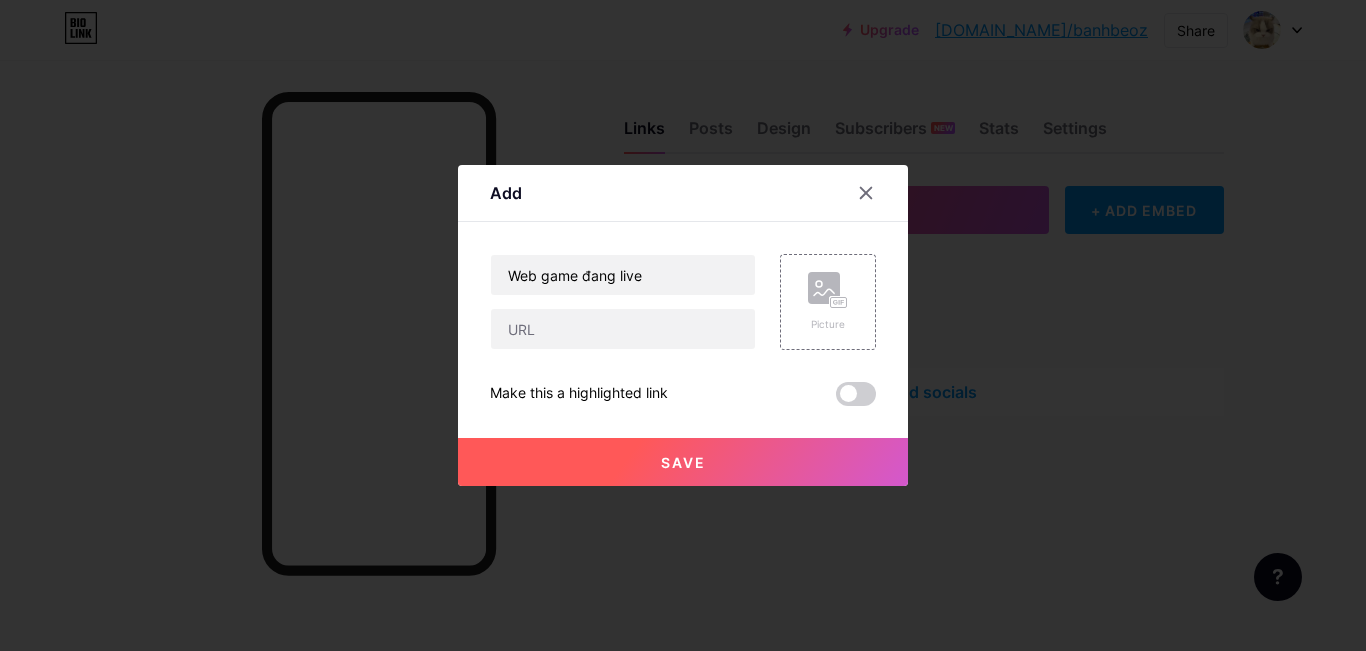 click at bounding box center (623, 329) 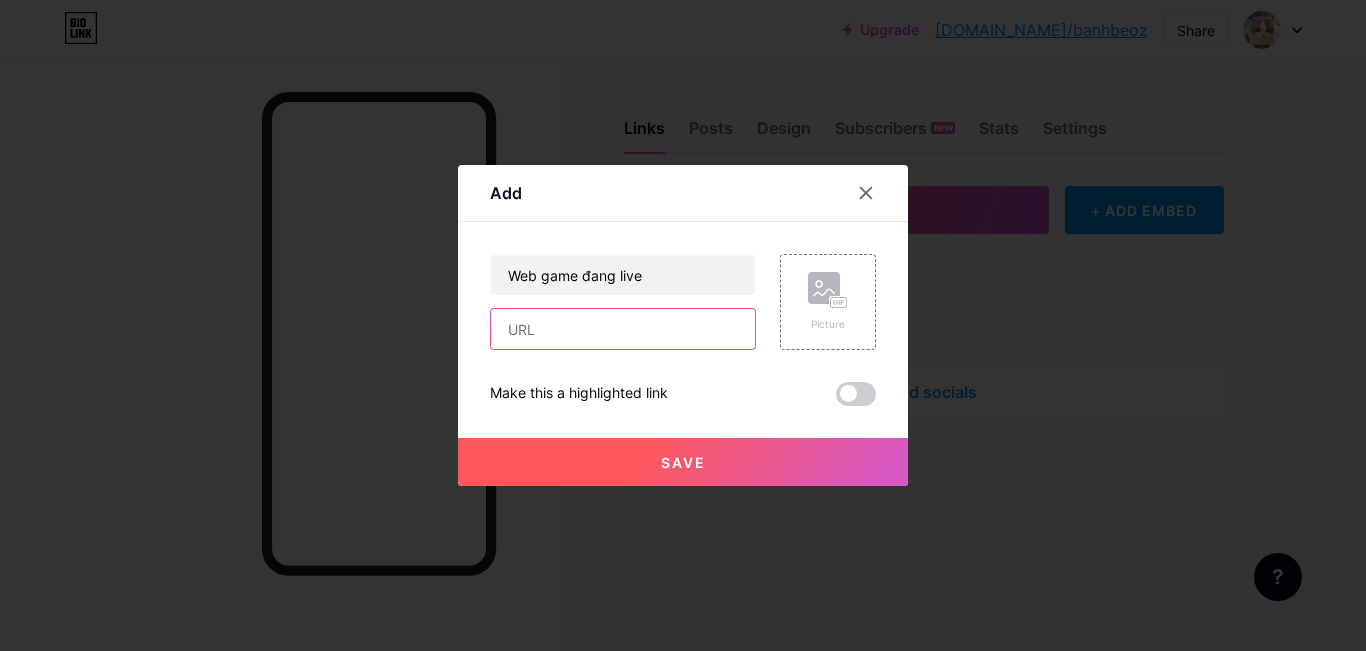 click at bounding box center (623, 329) 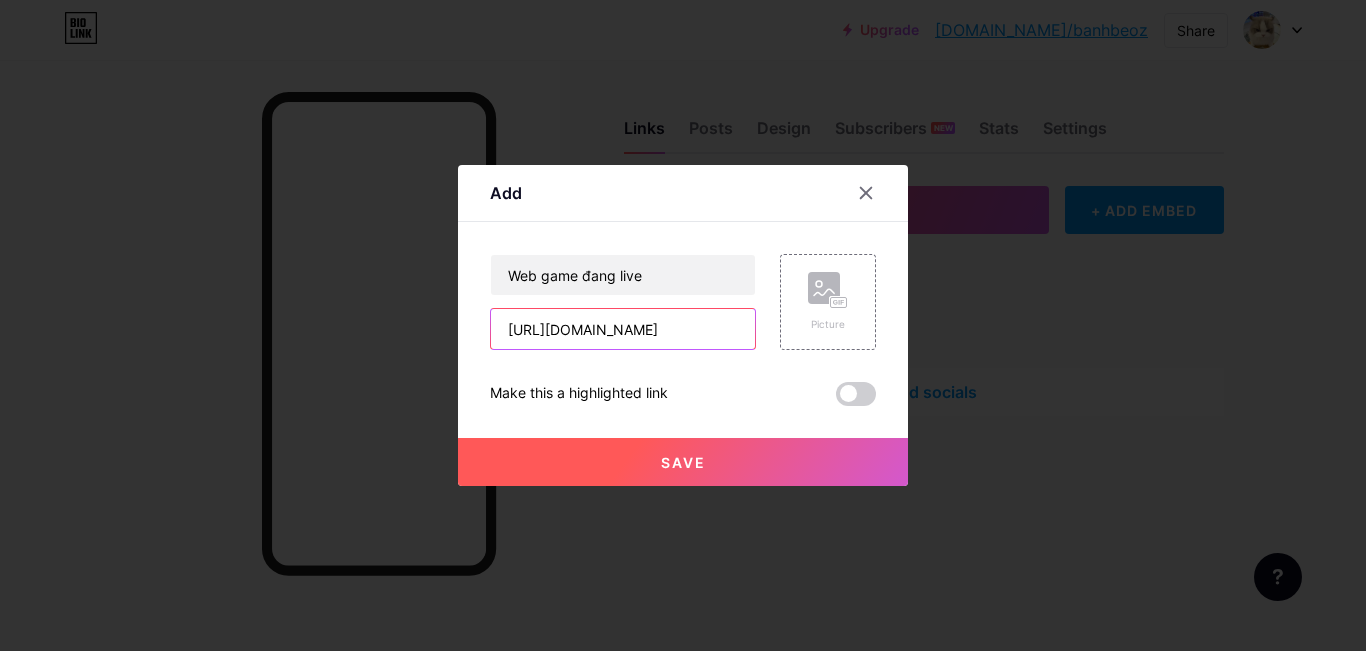 type on "[URL][DOMAIN_NAME]" 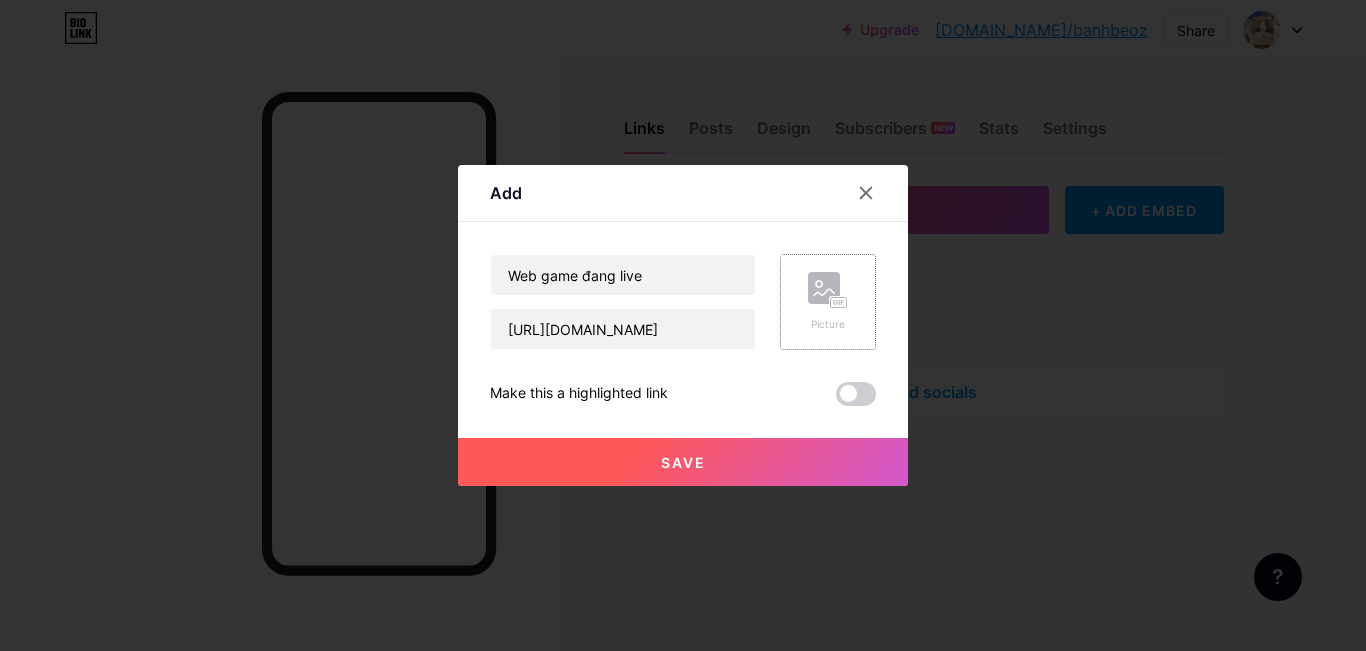 click 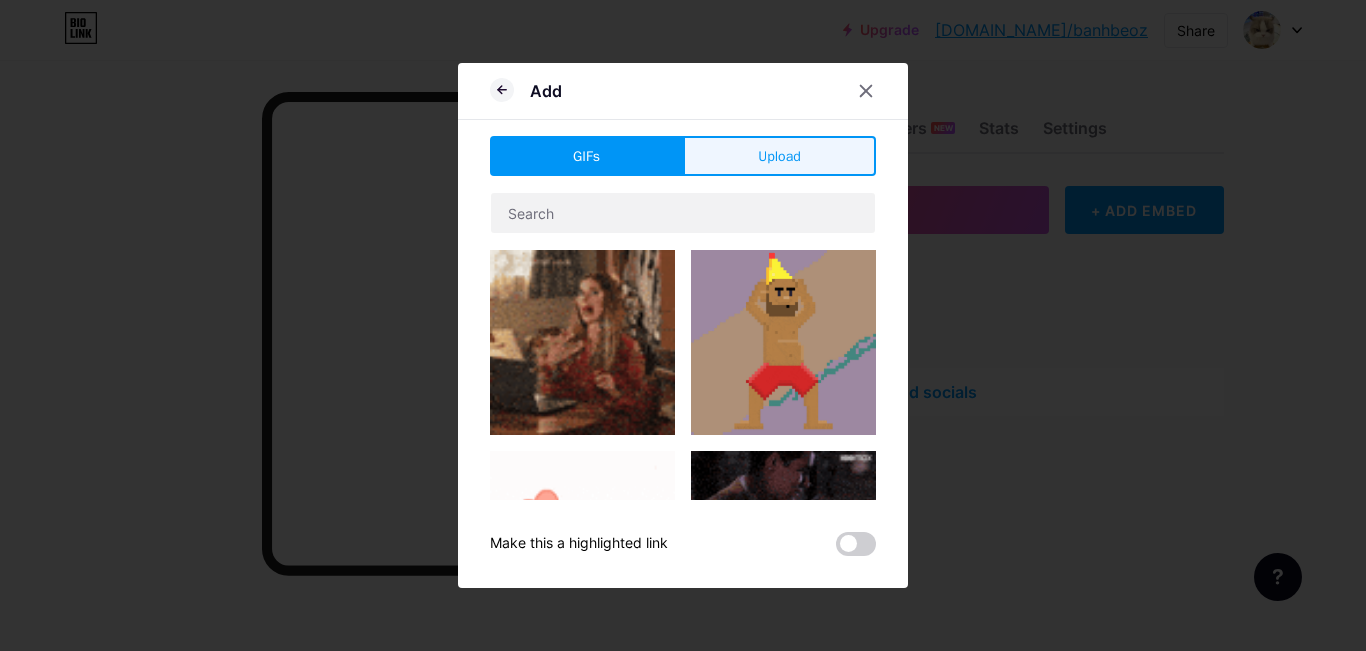 click on "Upload" at bounding box center (779, 156) 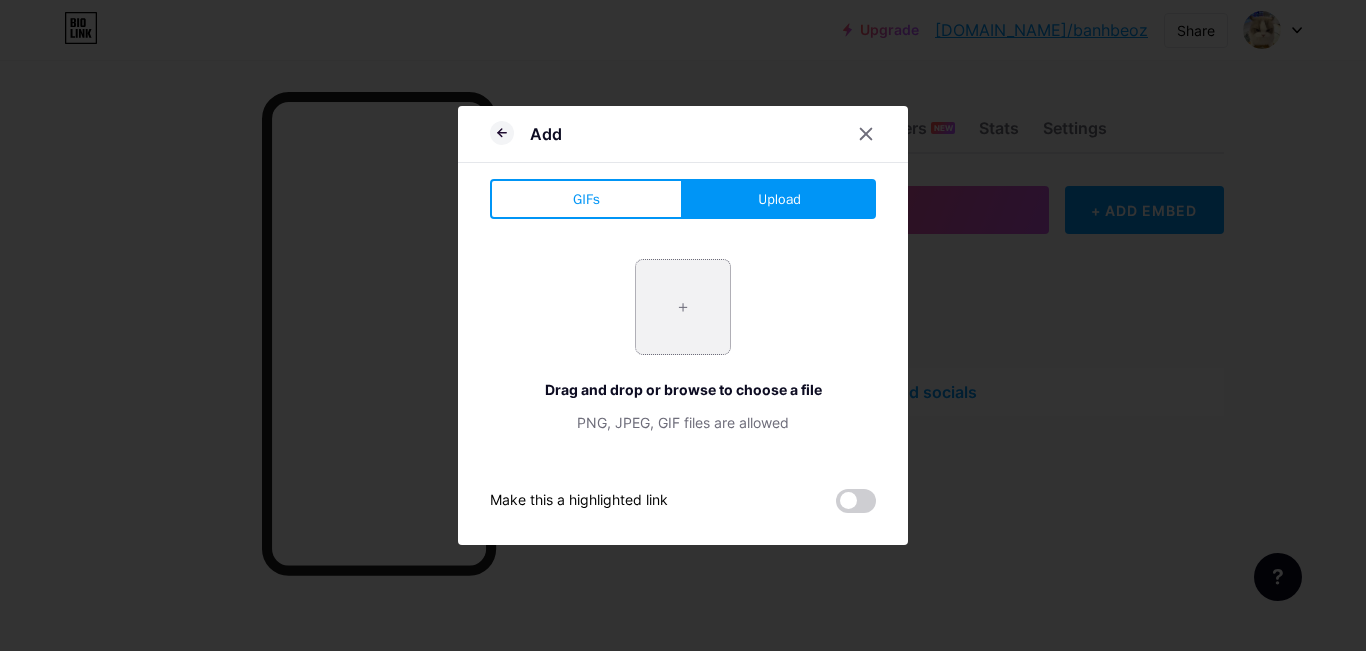 click at bounding box center [683, 307] 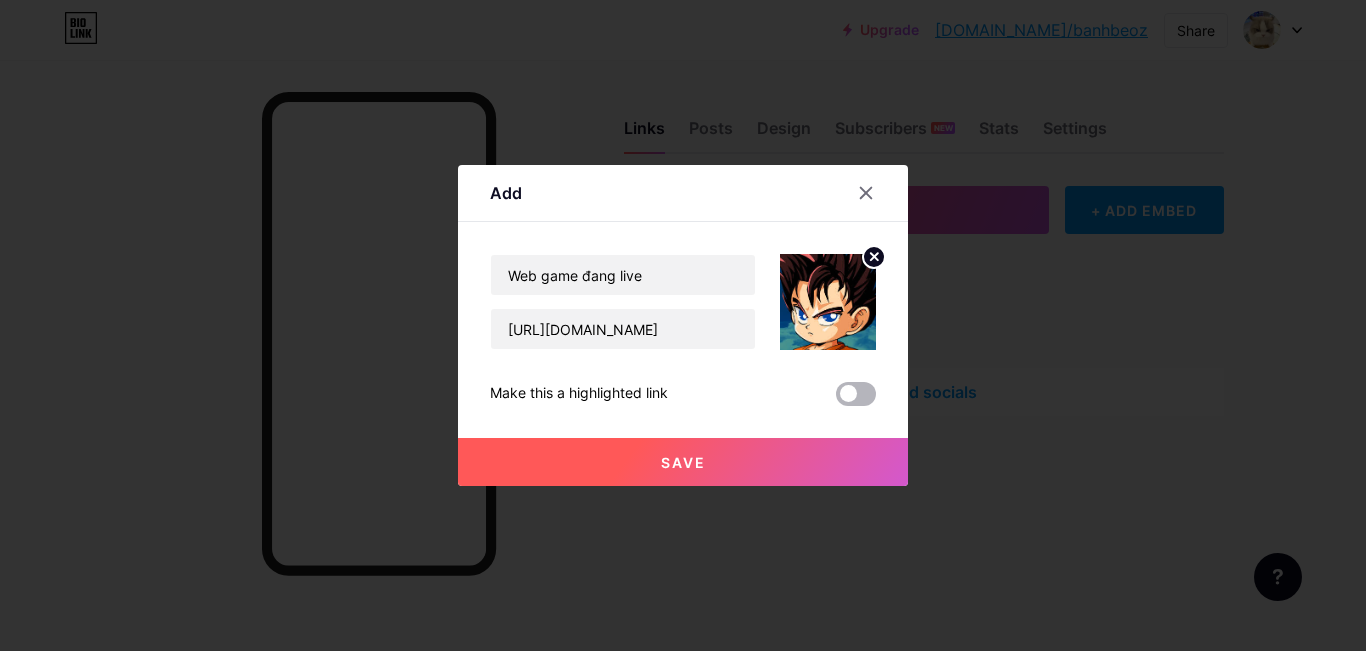 click at bounding box center (856, 394) 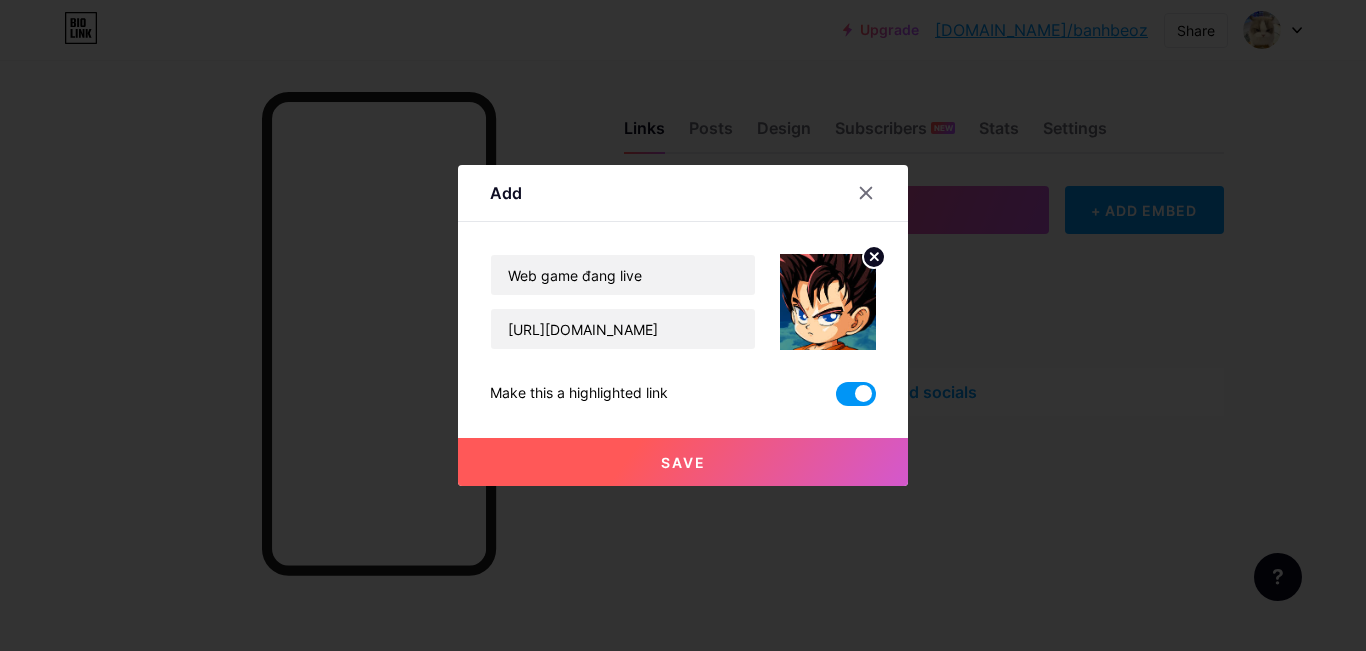click on "Save" at bounding box center [683, 462] 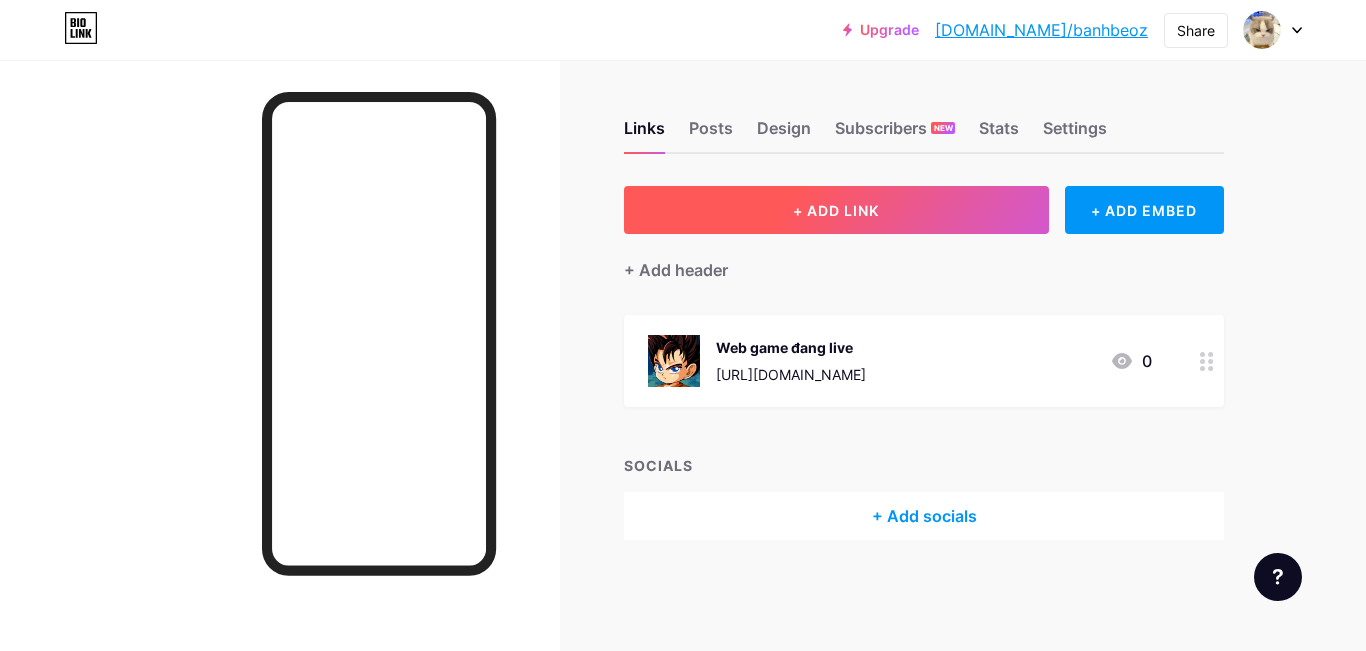click on "+ ADD LINK" at bounding box center (836, 210) 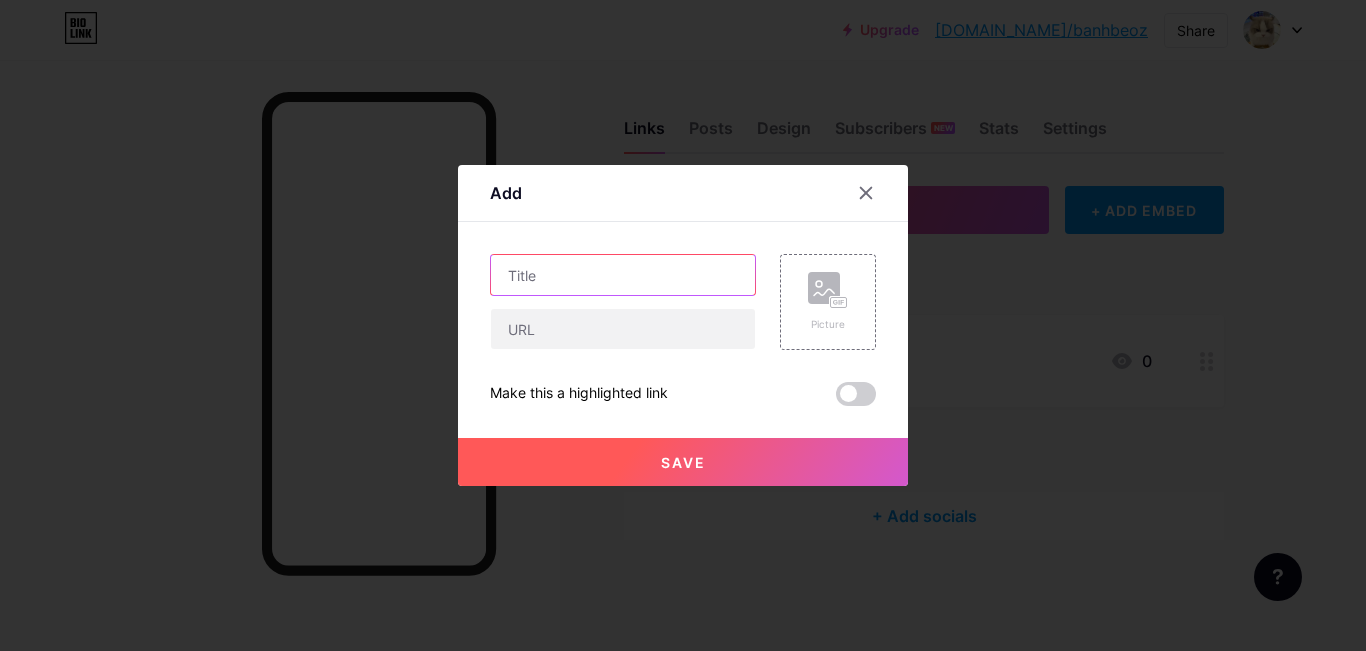 click at bounding box center [623, 275] 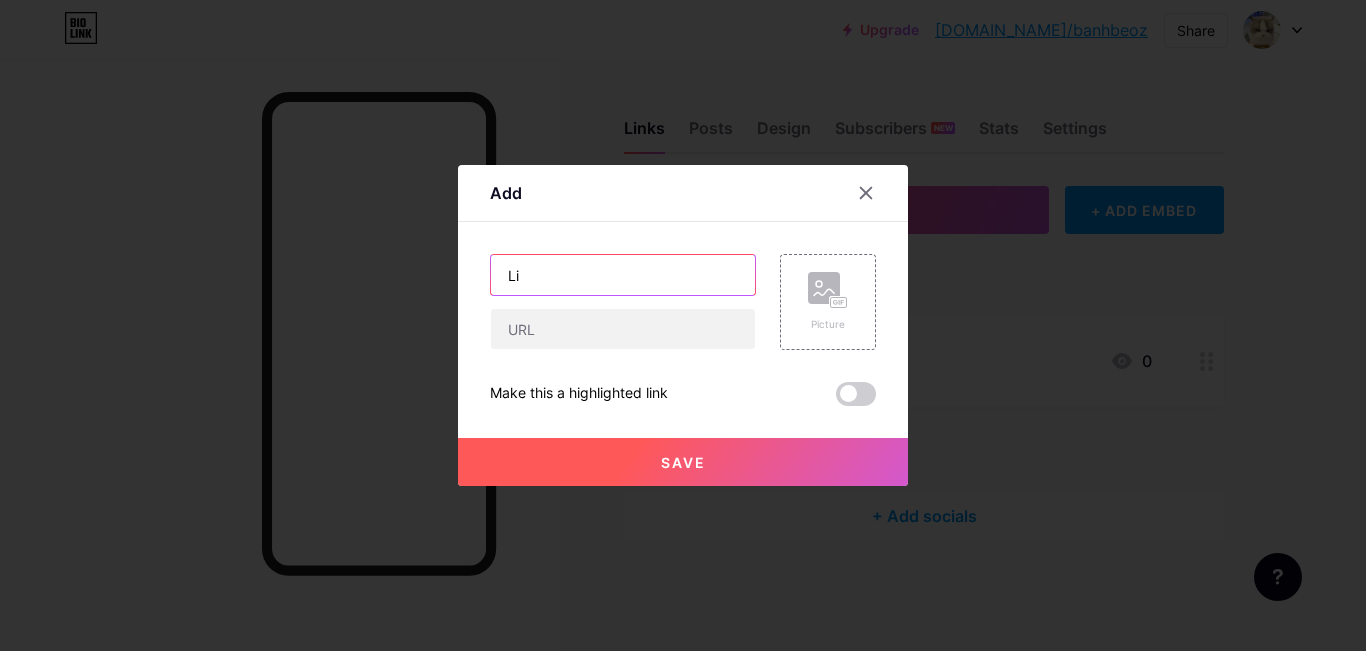type on "L" 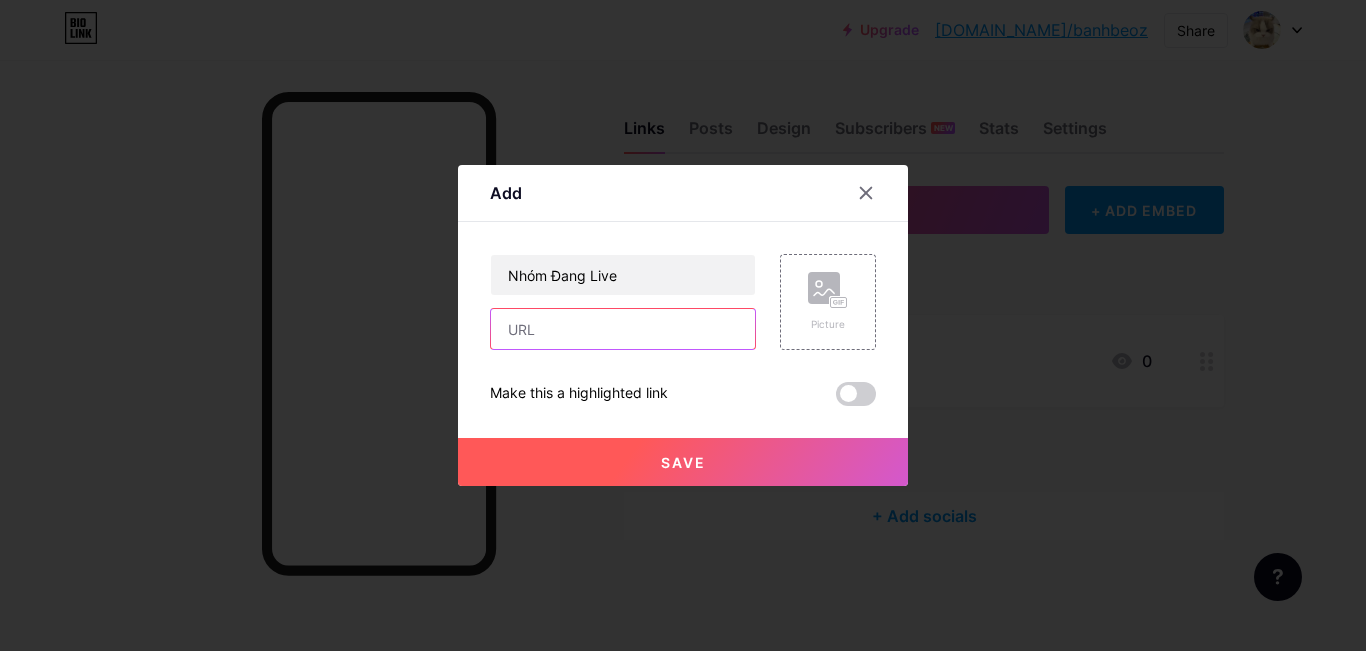 click at bounding box center [623, 329] 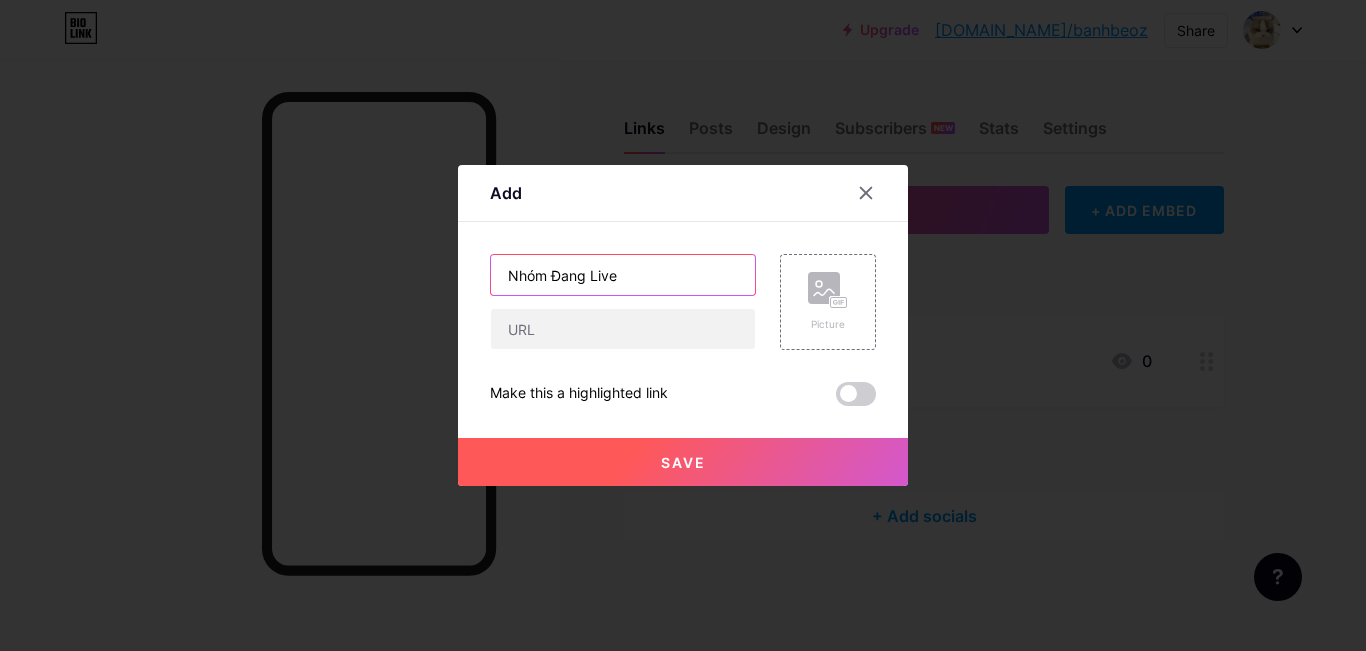 click on "Nhóm Đang Live" at bounding box center (623, 275) 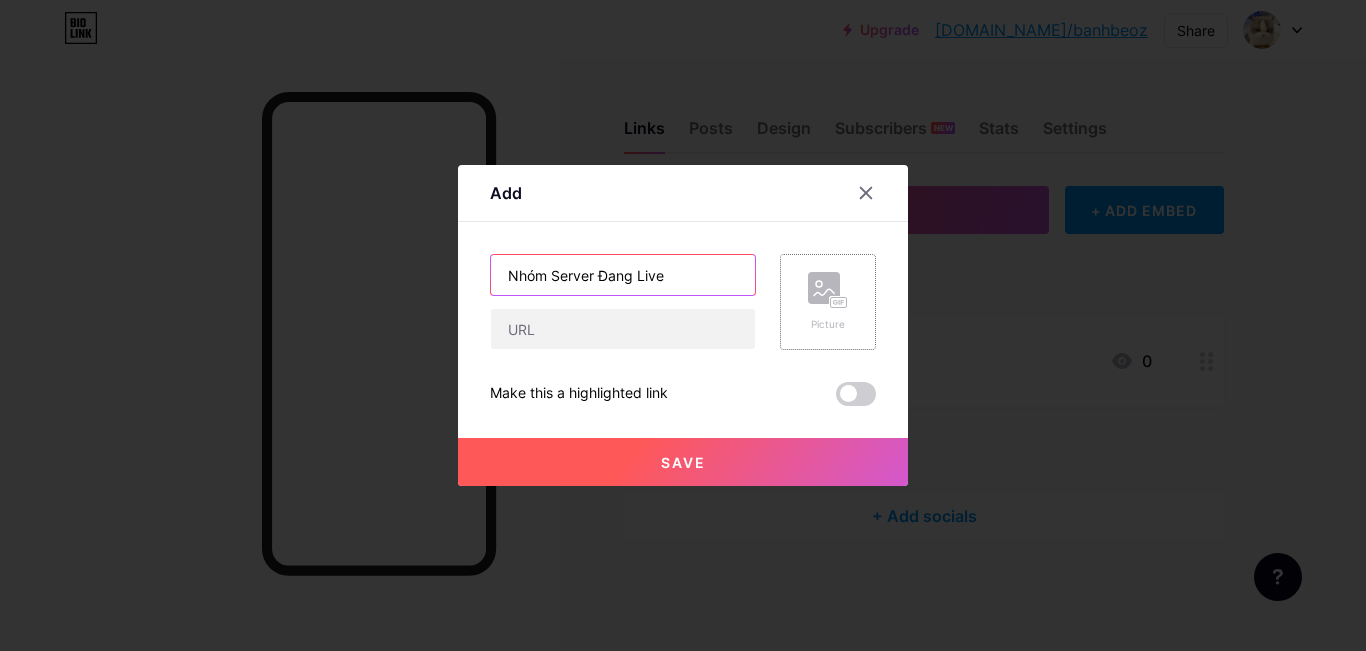 type on "Nhóm Server Đang Live" 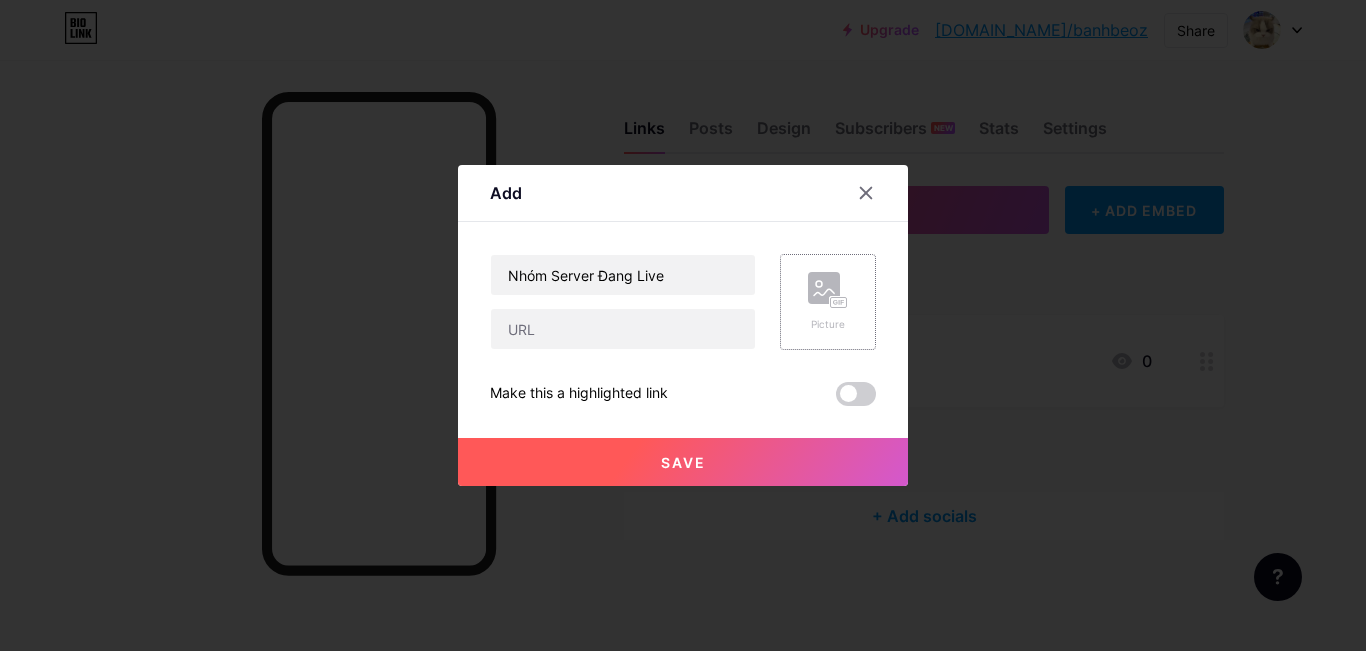 click on "Picture" at bounding box center (828, 302) 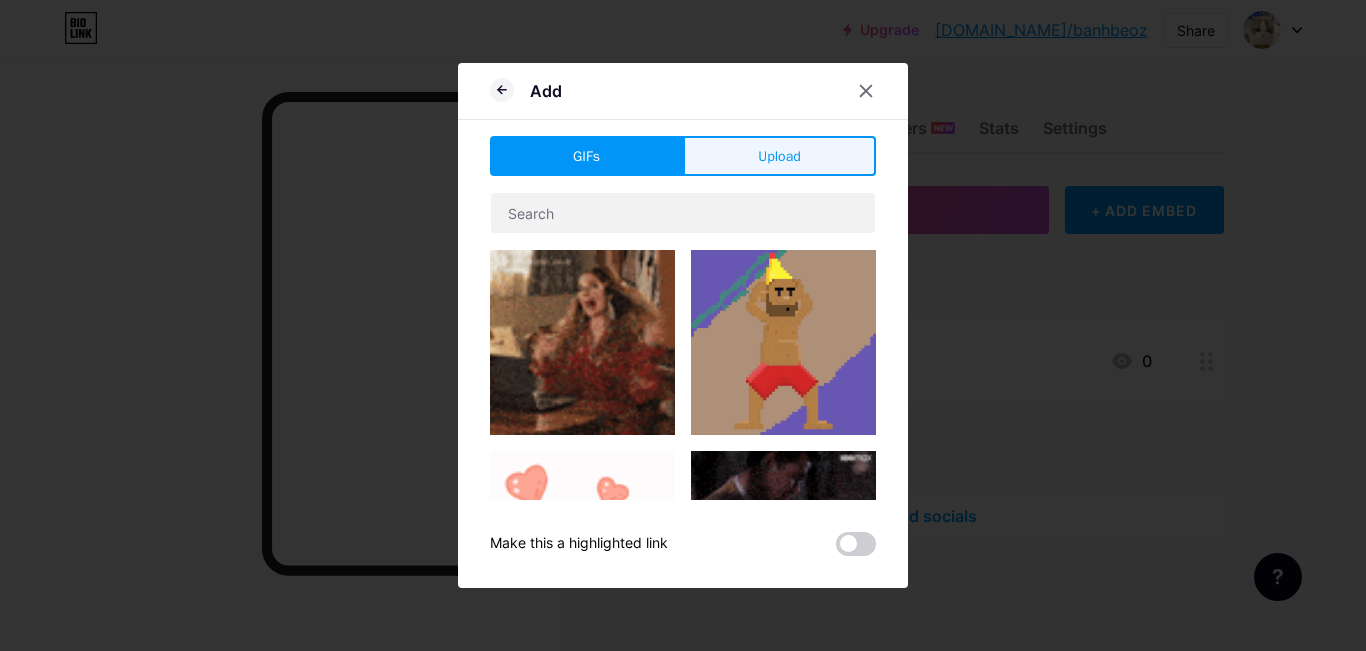 click on "Upload" at bounding box center (779, 156) 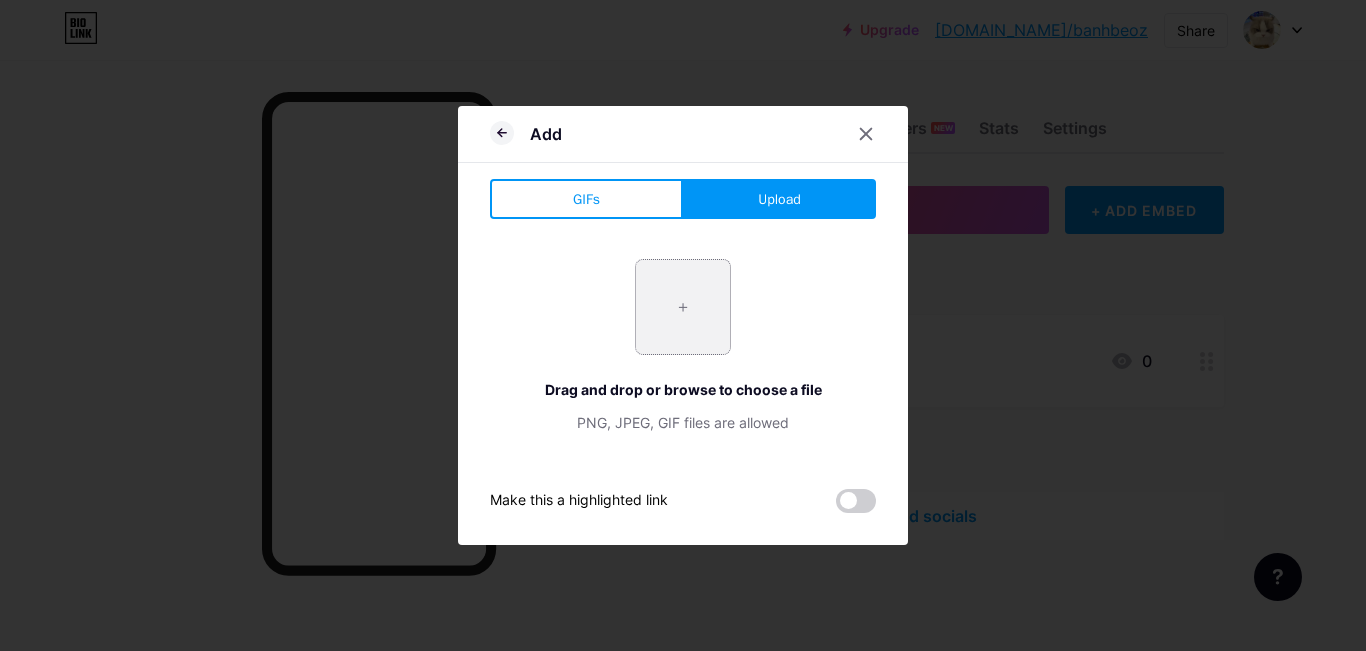 click at bounding box center [683, 307] 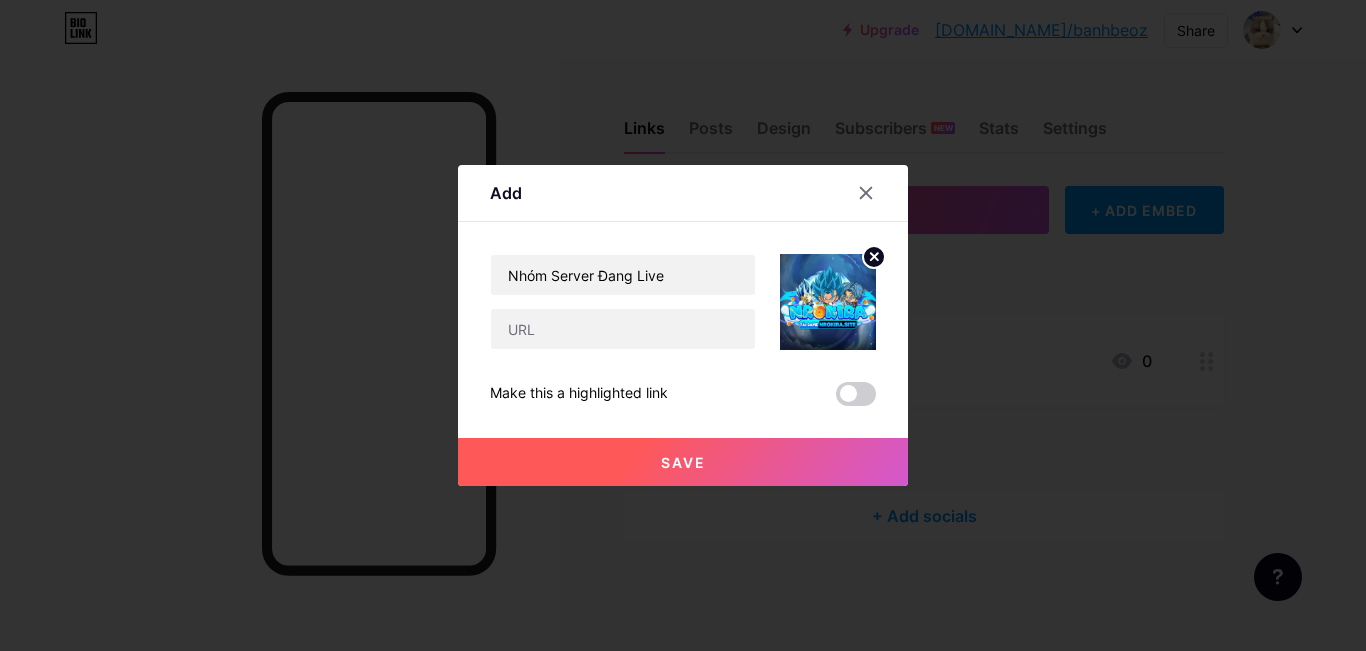 click 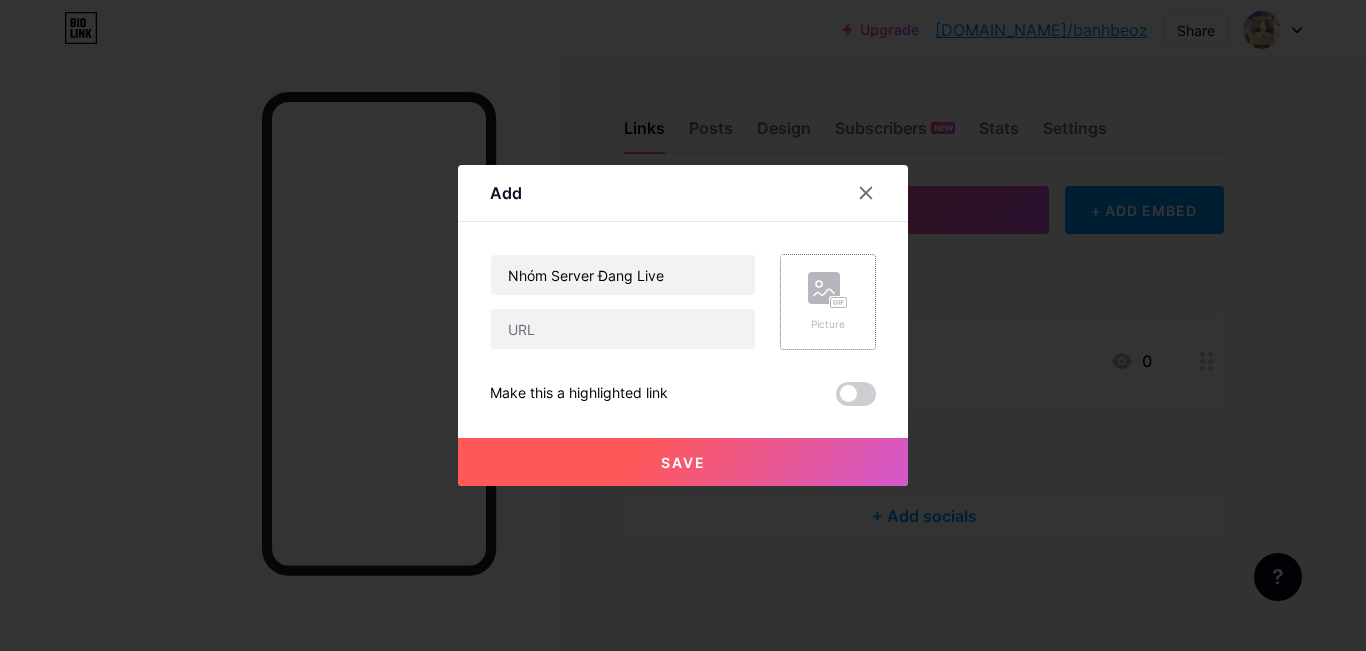 click on "Picture" at bounding box center (828, 302) 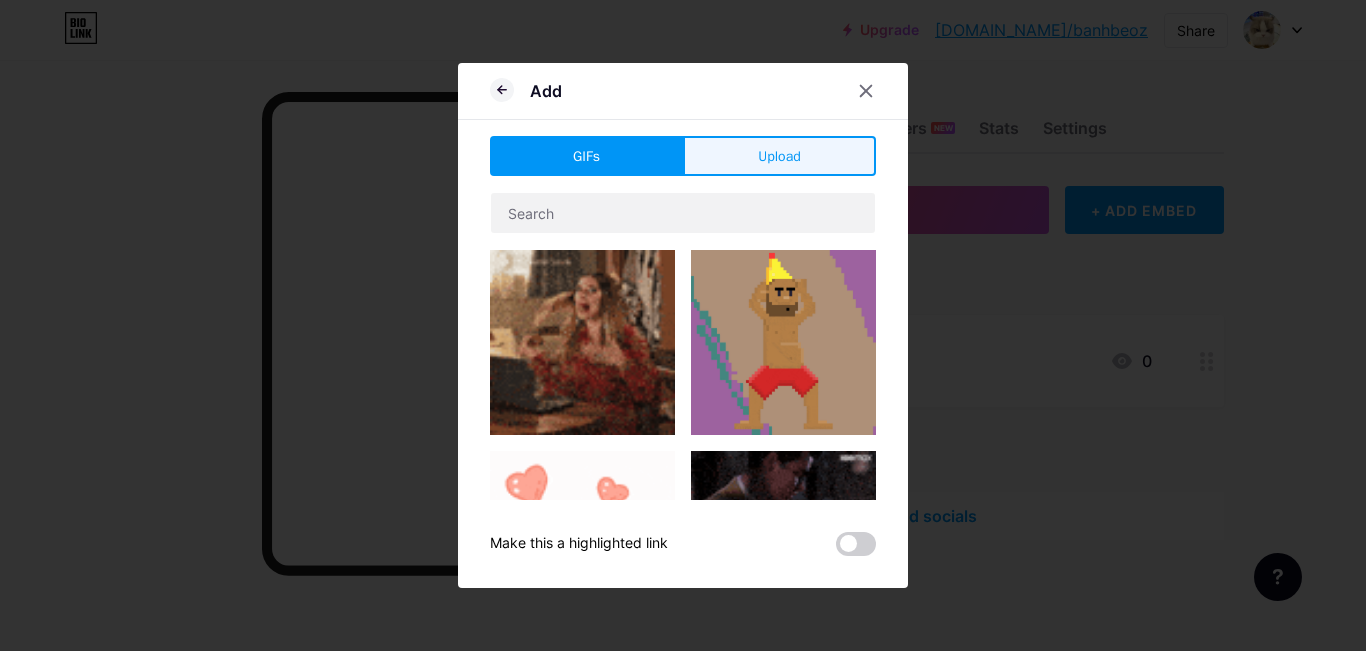 click on "Upload" at bounding box center (779, 156) 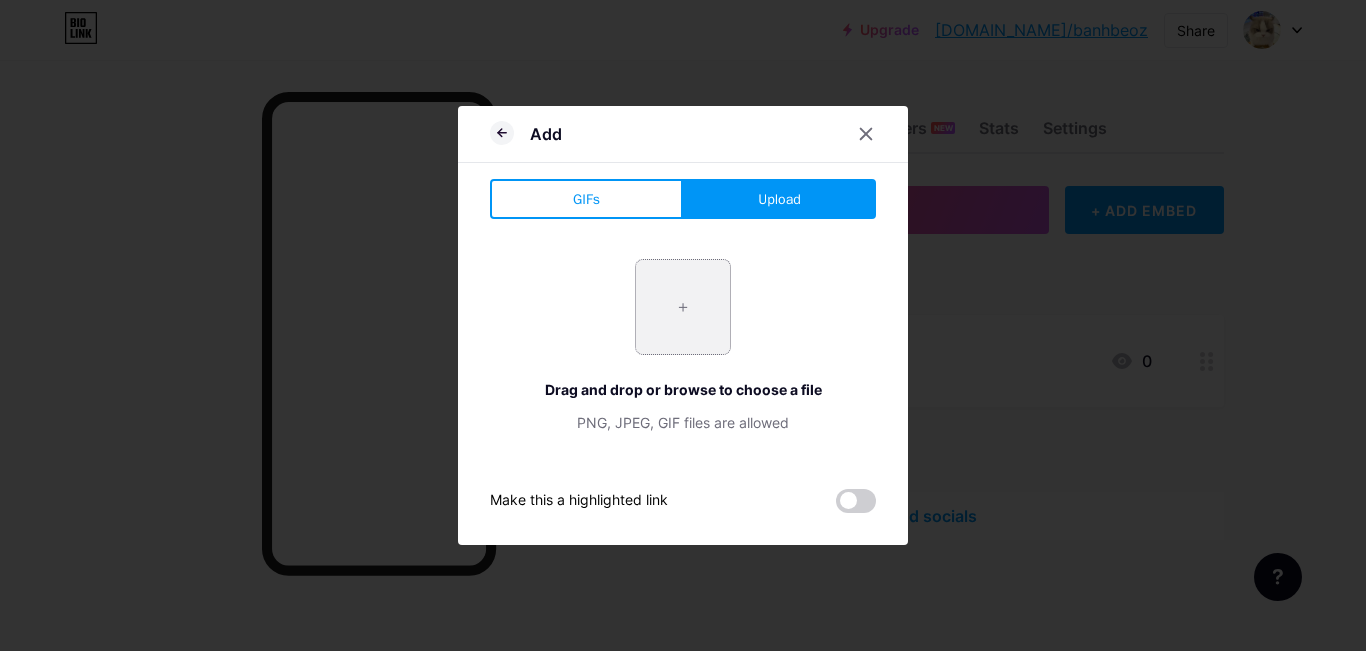 click at bounding box center (683, 307) 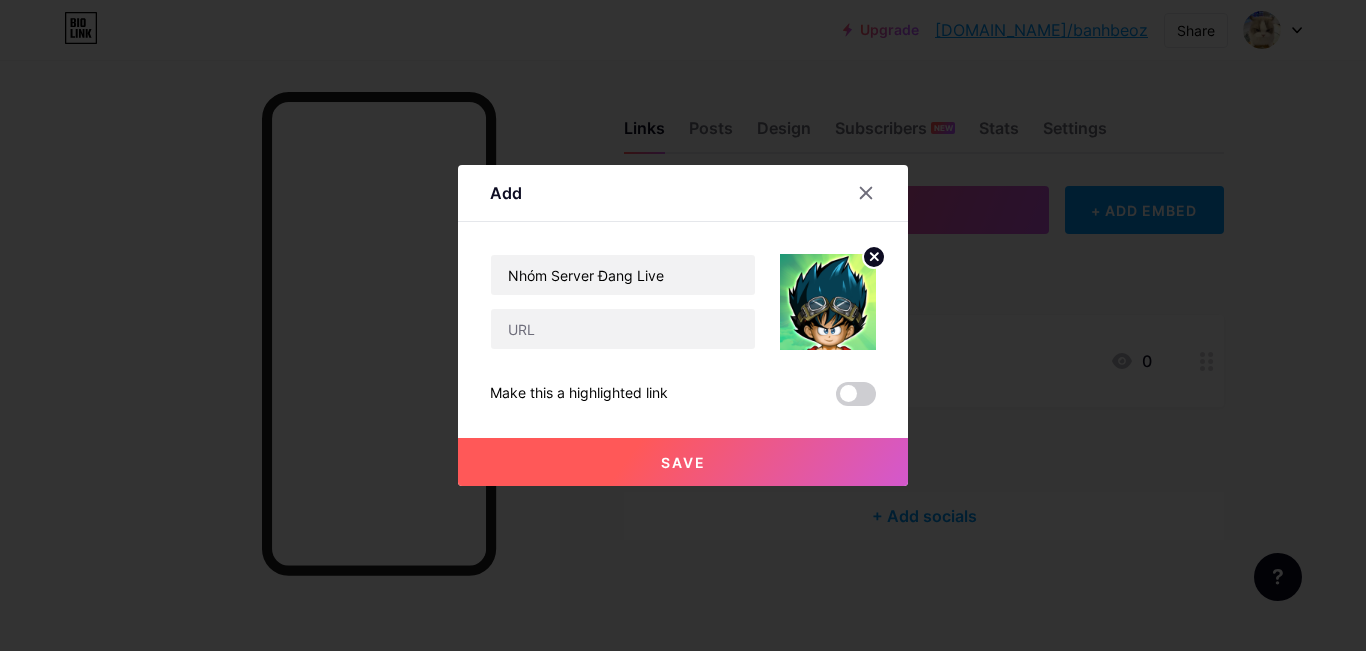 click at bounding box center (856, 394) 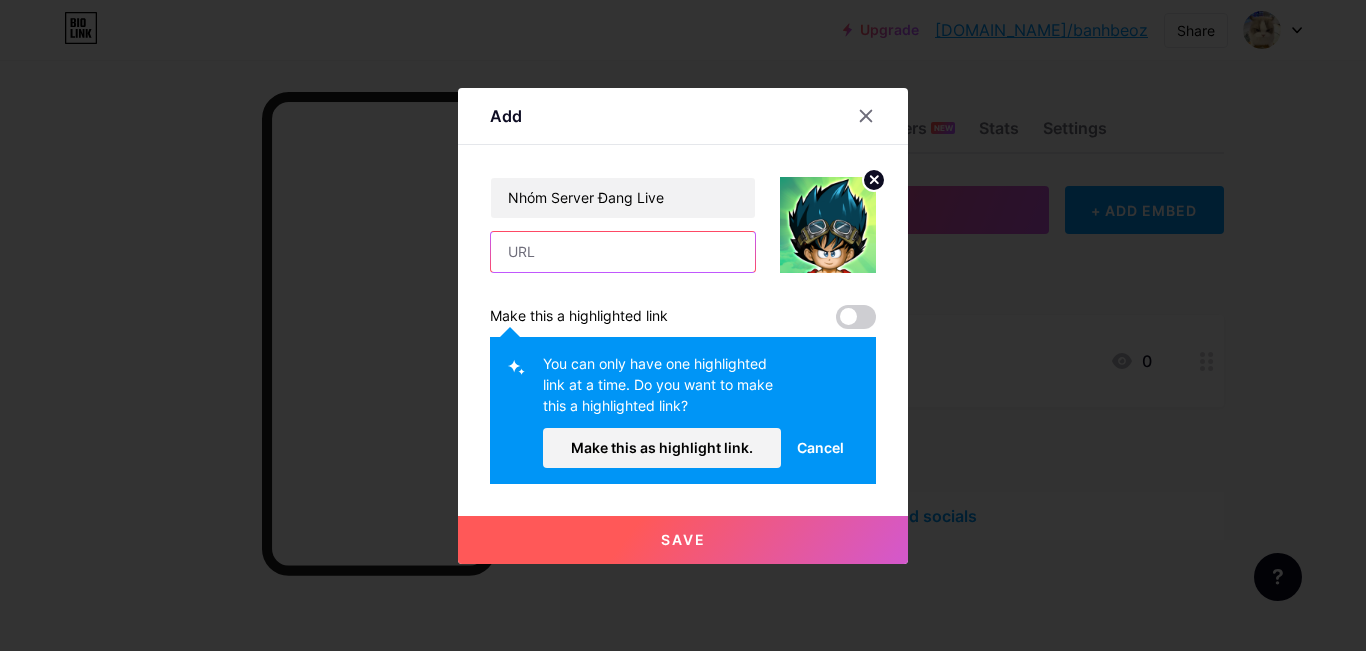 click at bounding box center (623, 252) 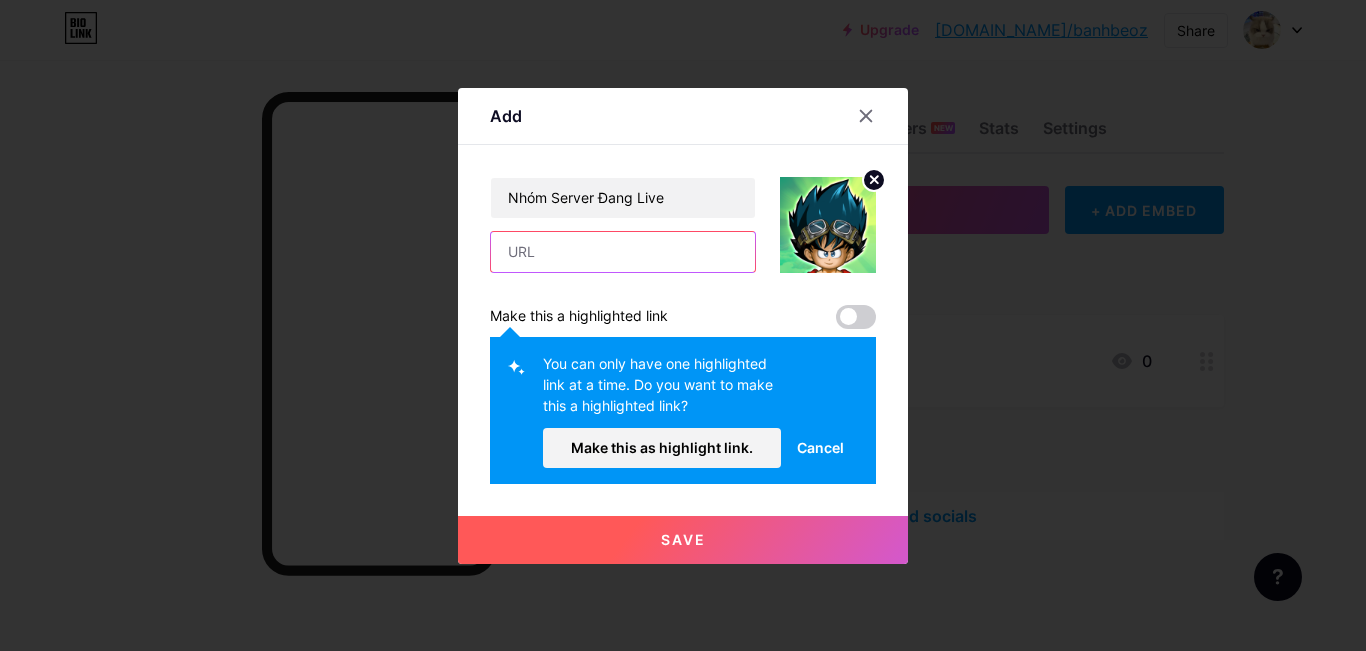 paste on "[URL][DOMAIN_NAME]" 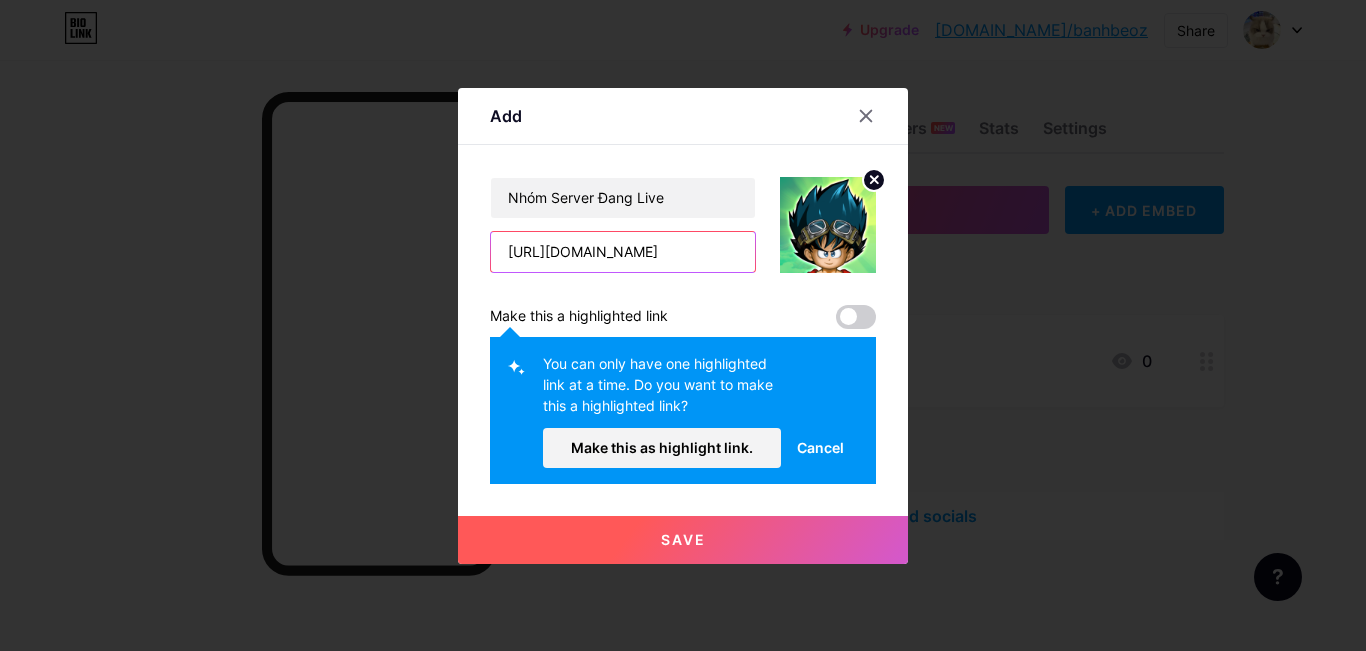 type on "[URL][DOMAIN_NAME]" 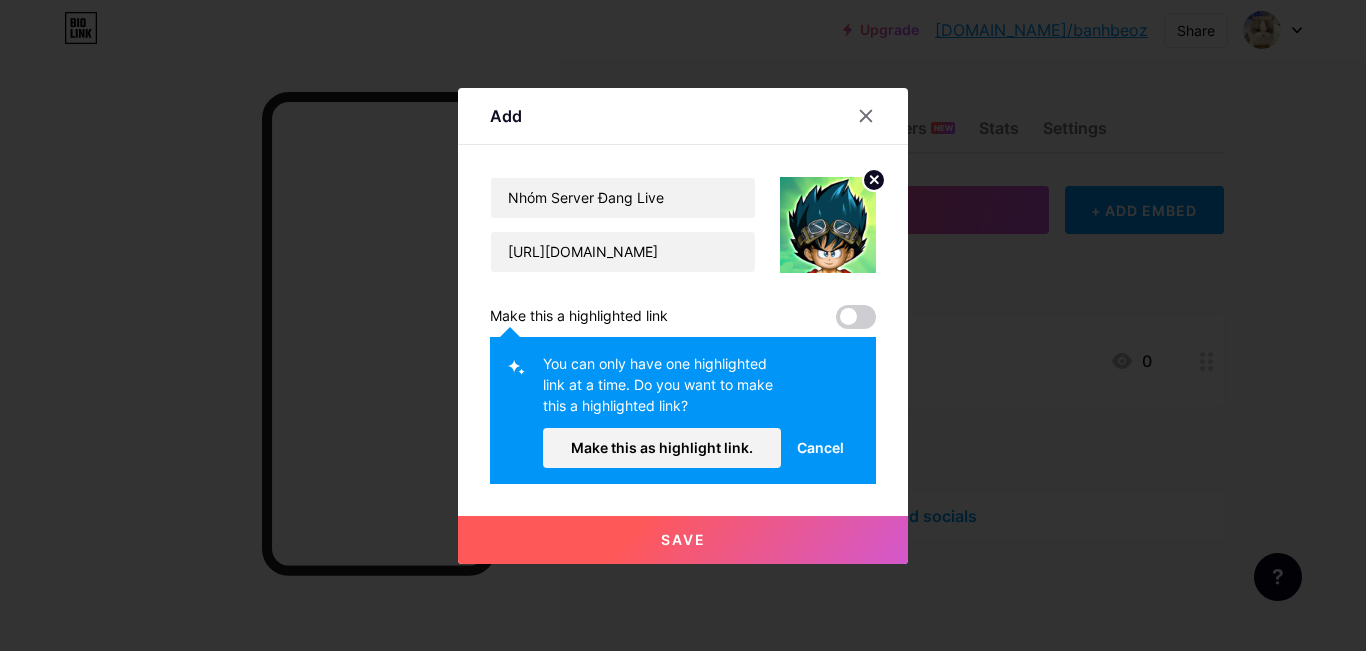 click at bounding box center (856, 317) 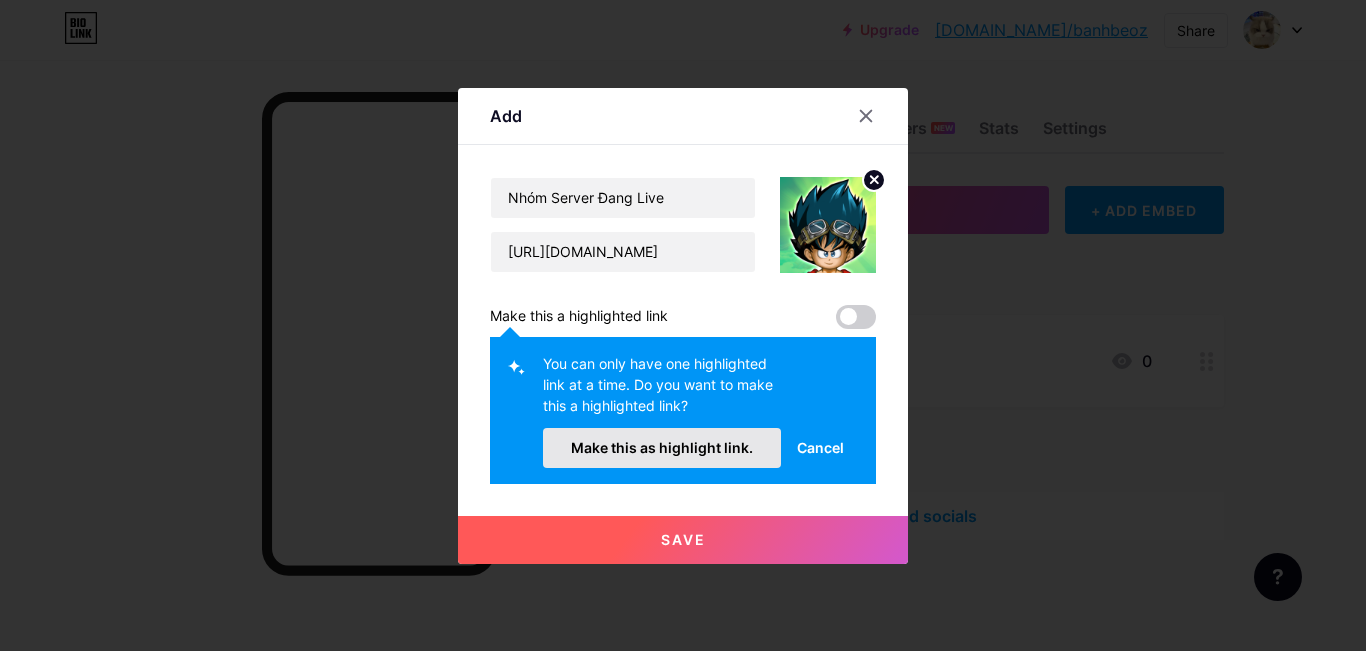 click on "Make this as highlight link." at bounding box center (662, 447) 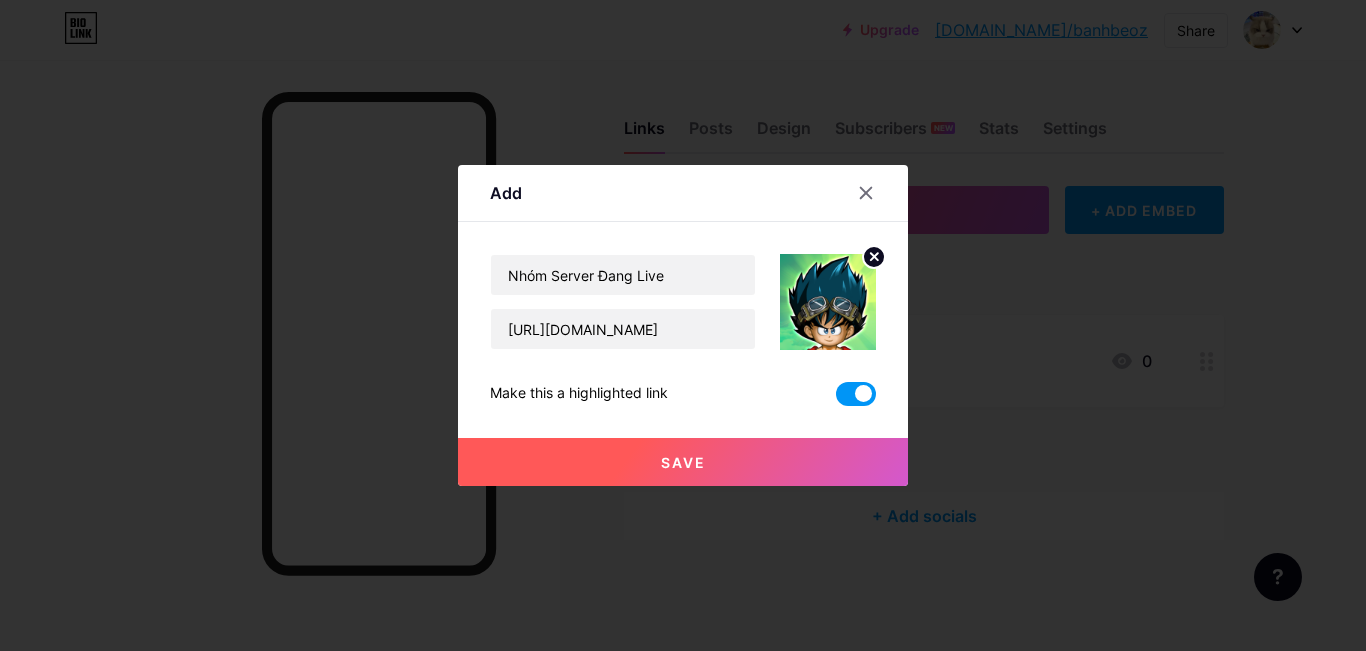 click on "Save" at bounding box center (683, 462) 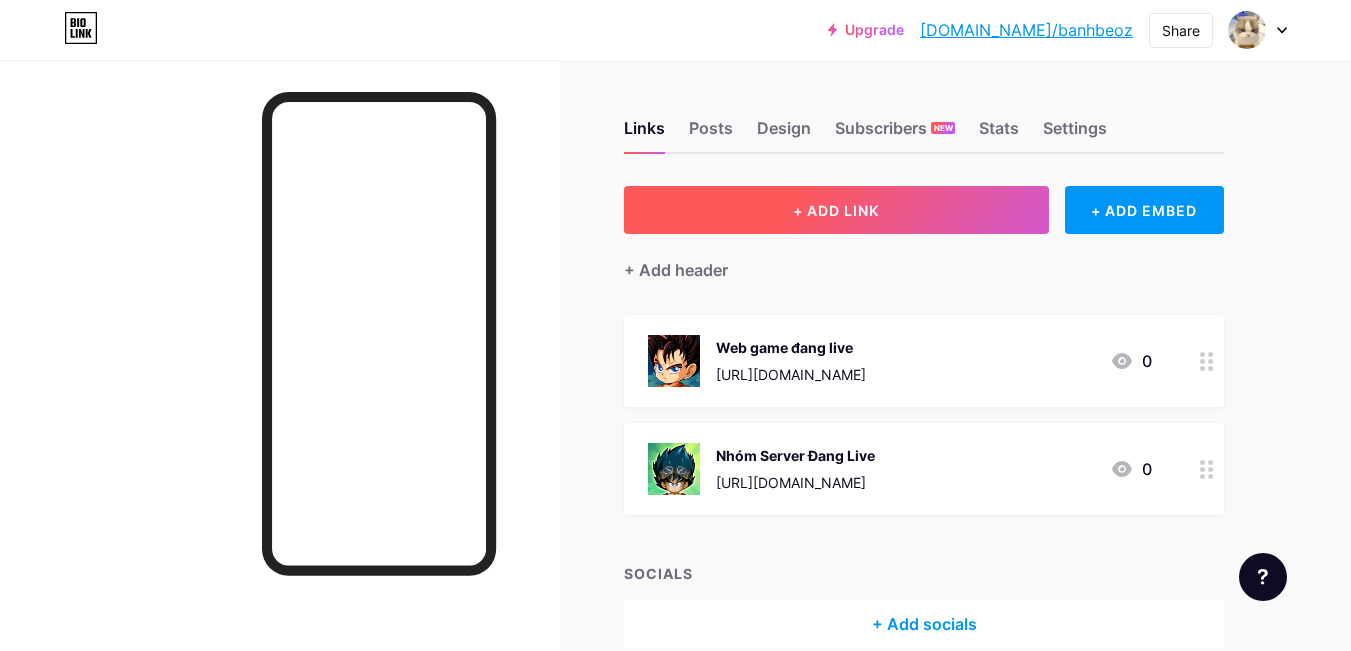 click on "+ ADD LINK" at bounding box center (836, 210) 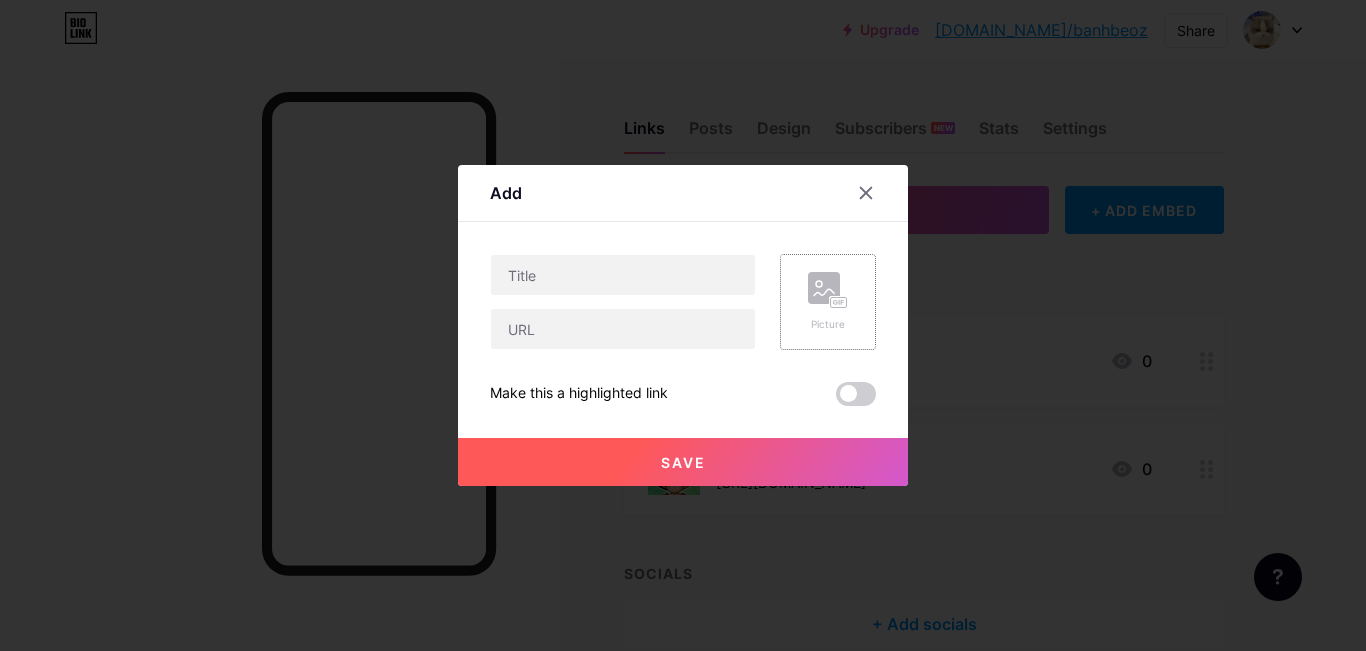 click 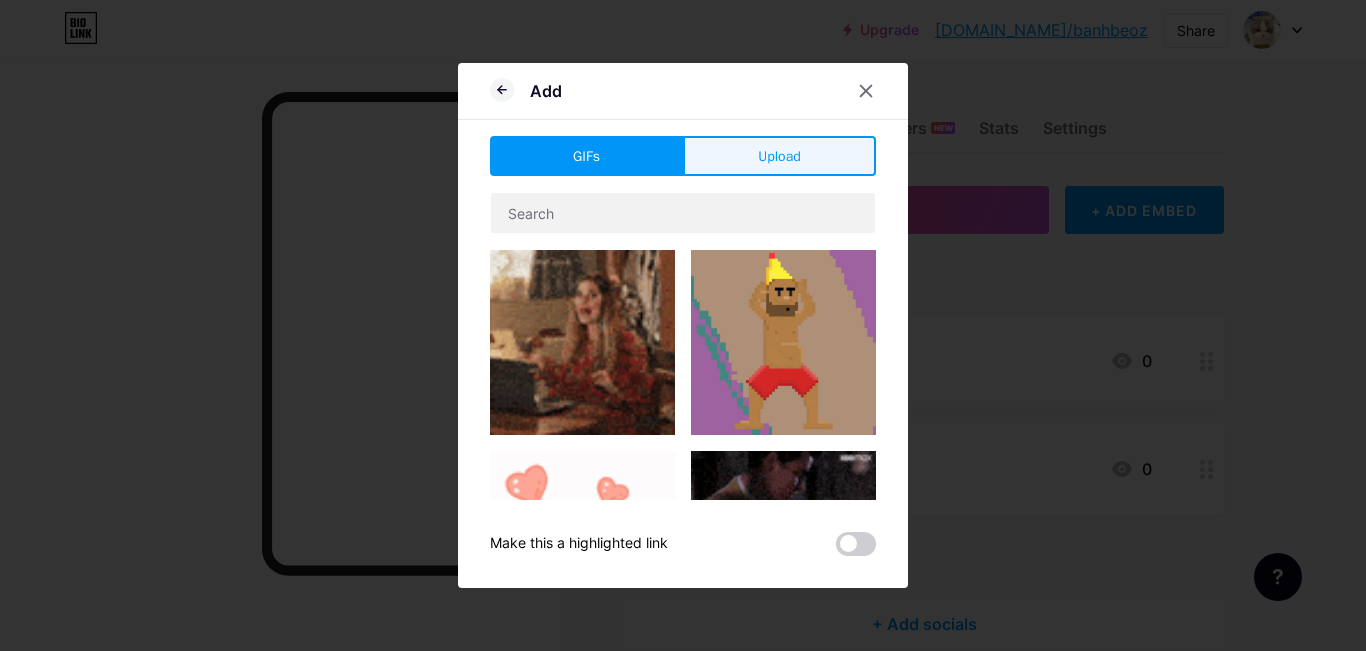 click on "Upload" at bounding box center [779, 156] 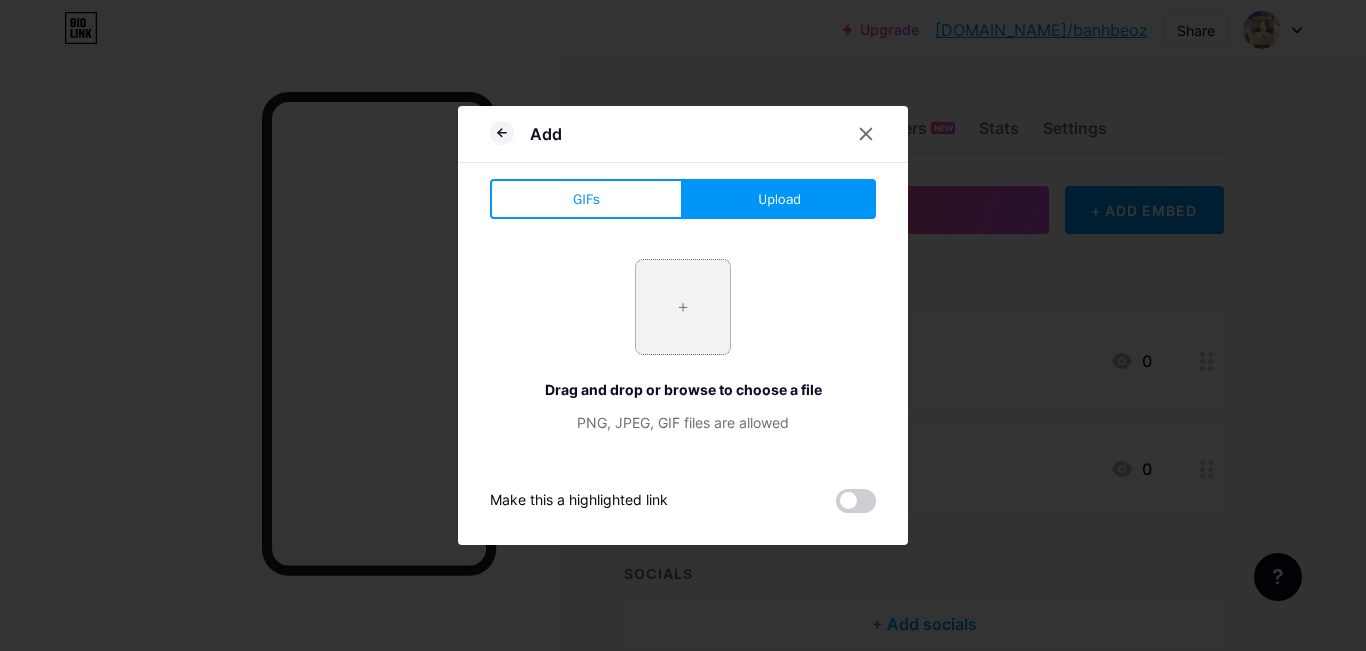 click at bounding box center (683, 307) 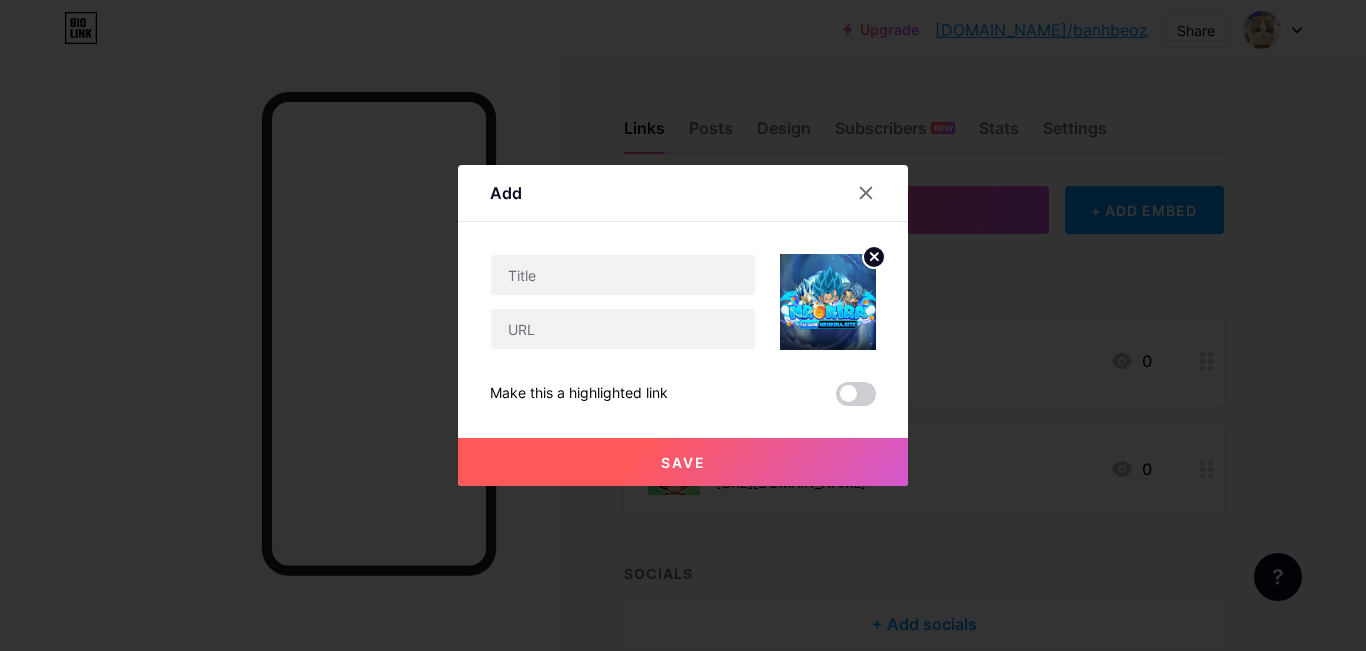 click 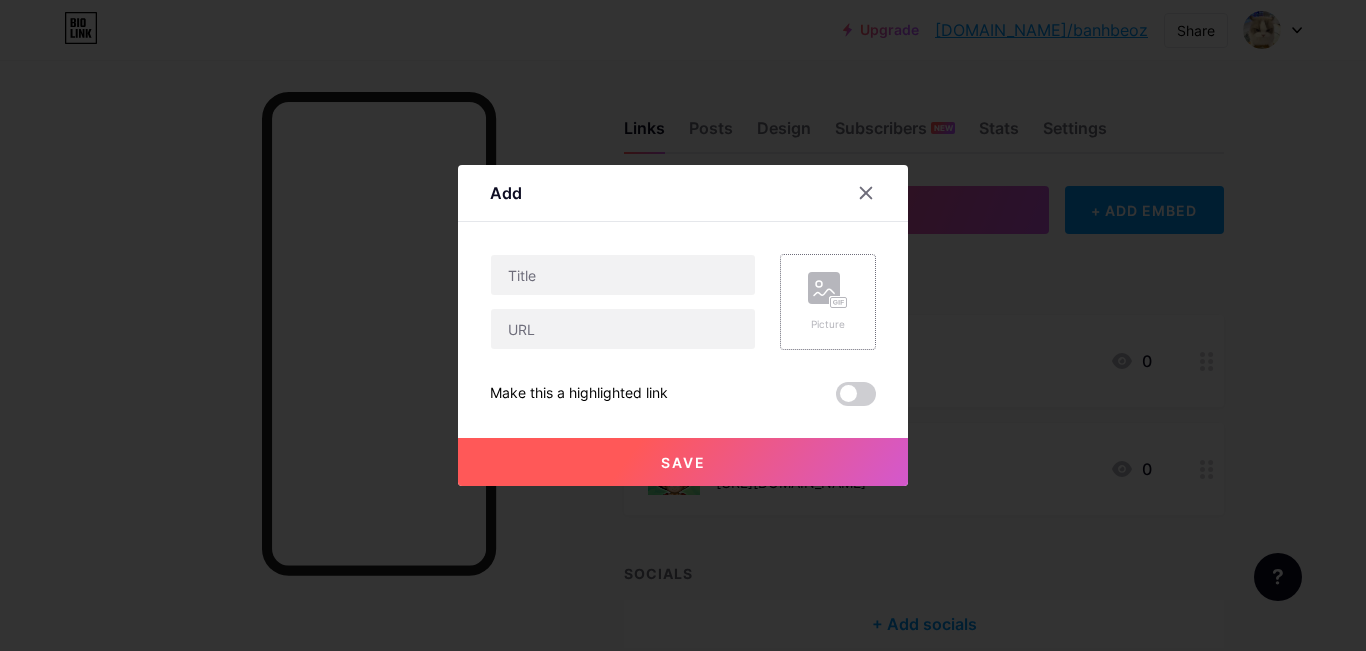 click 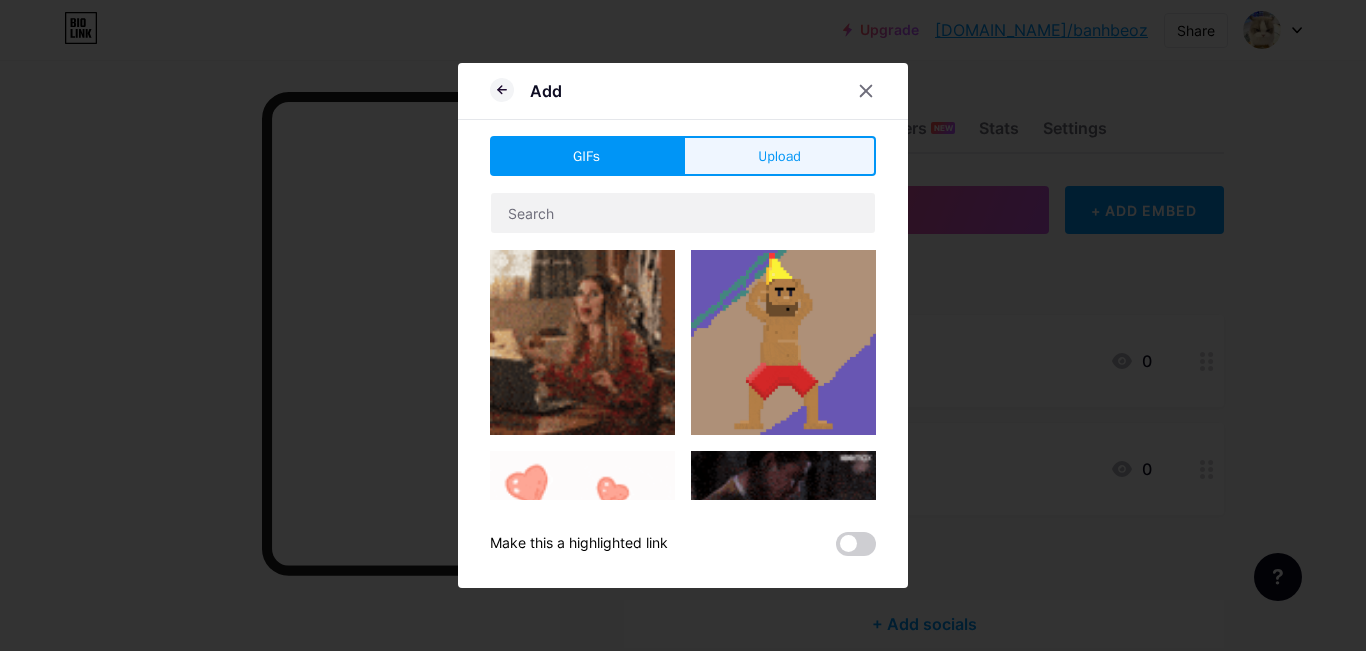 click on "Upload" at bounding box center (779, 156) 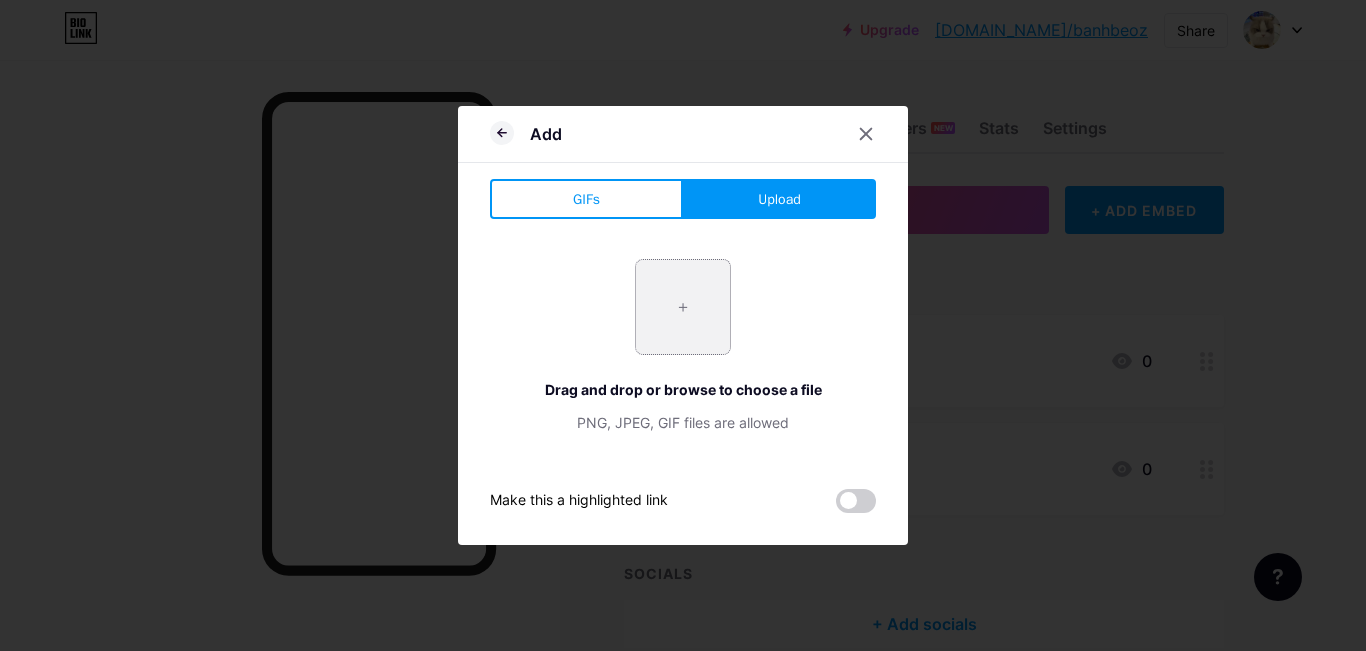 click at bounding box center (683, 307) 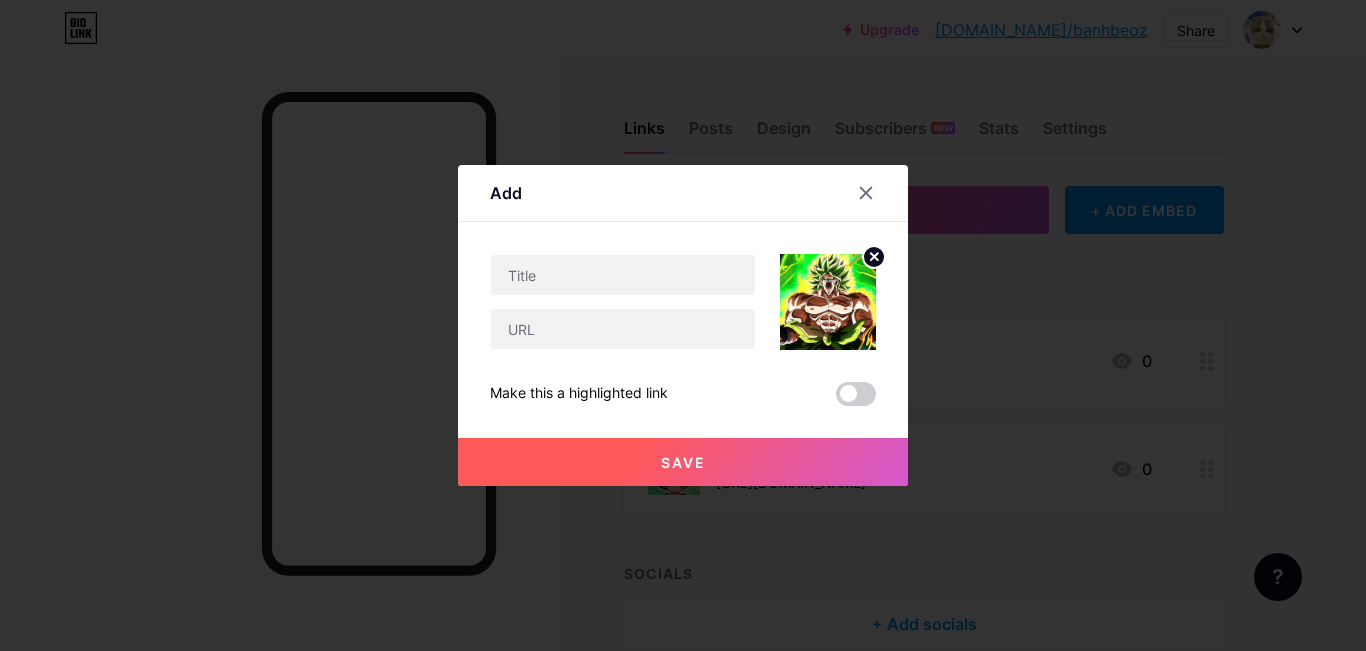 click at bounding box center [856, 394] 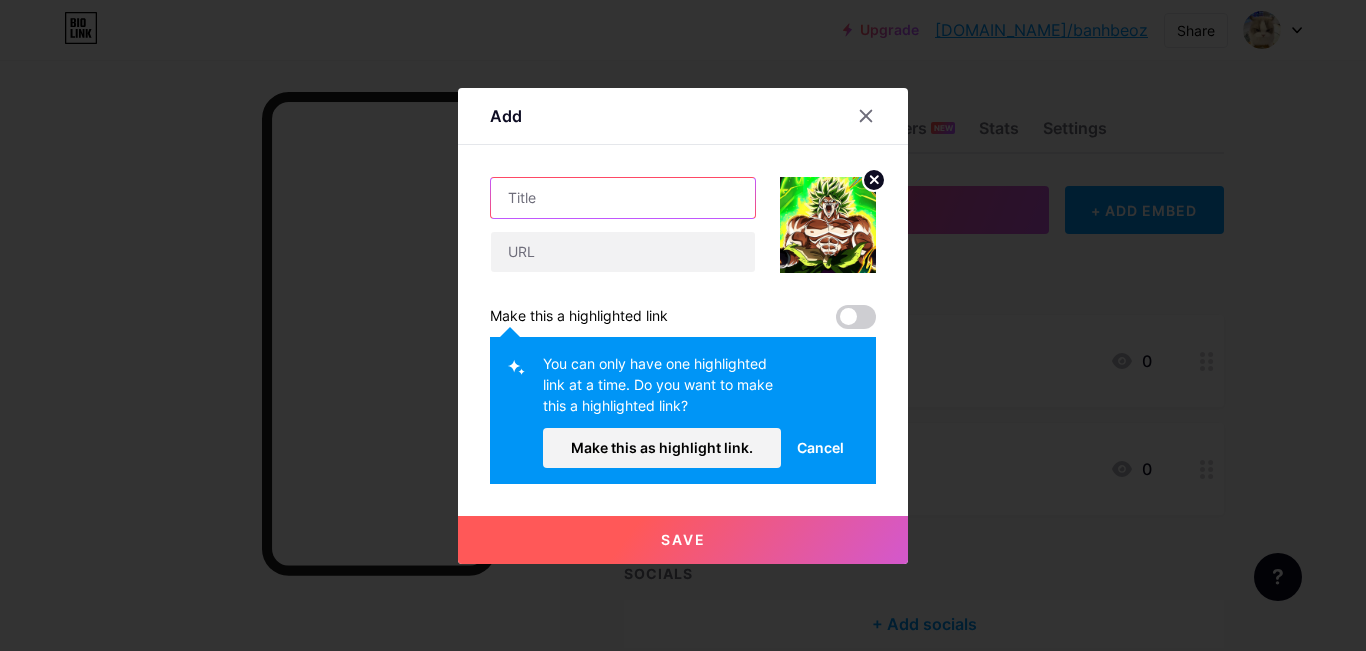 click at bounding box center [623, 198] 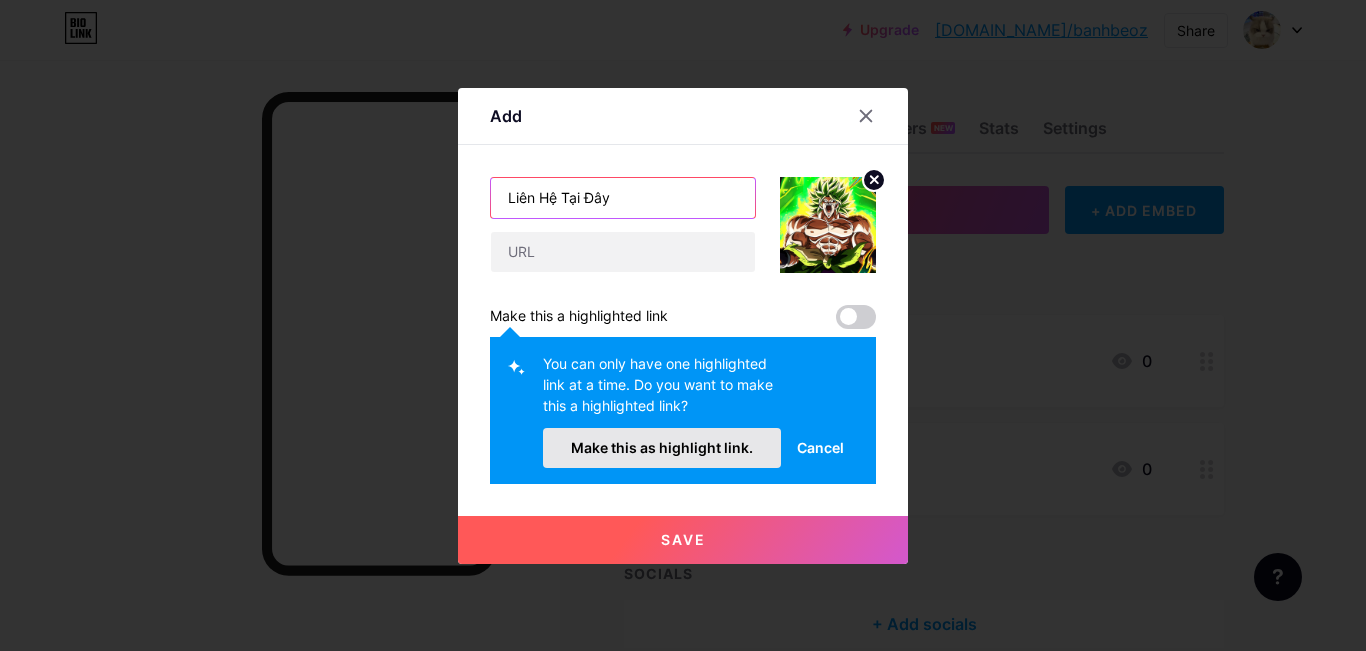 type on "Liên Hệ Tại Đây" 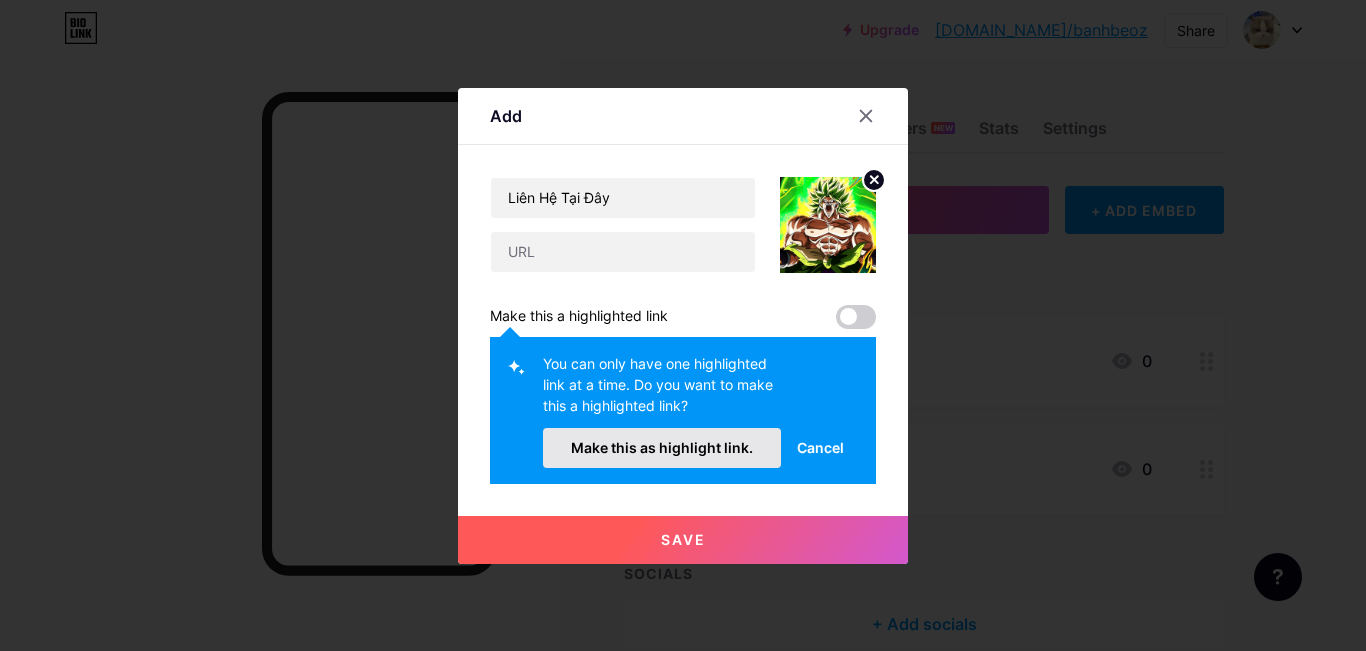 click on "Make this as highlight link." at bounding box center (662, 448) 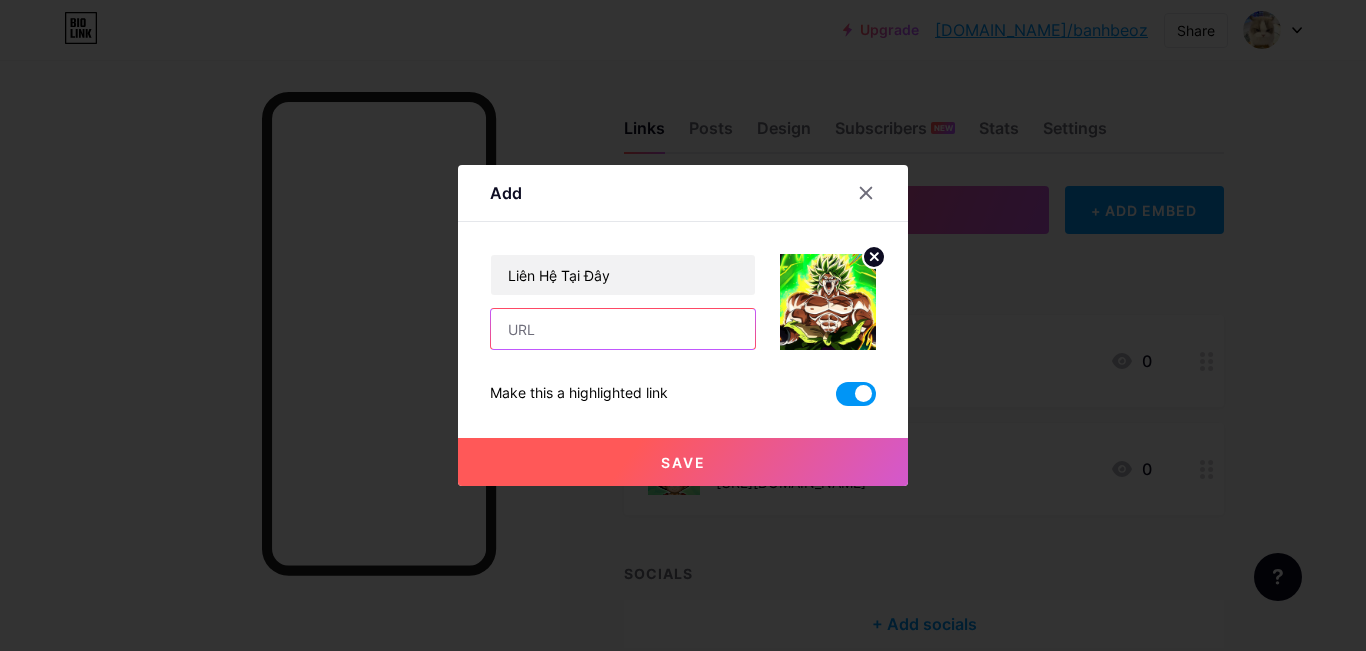 click at bounding box center (623, 329) 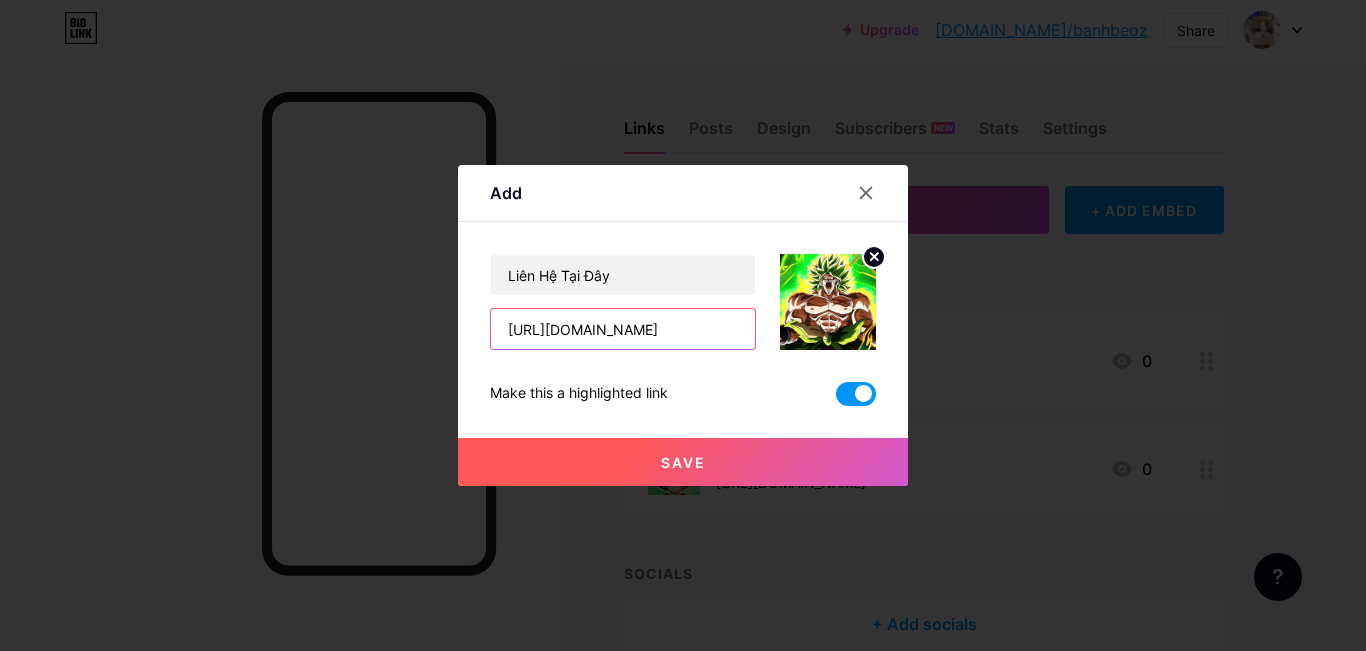type on "[URL][DOMAIN_NAME]" 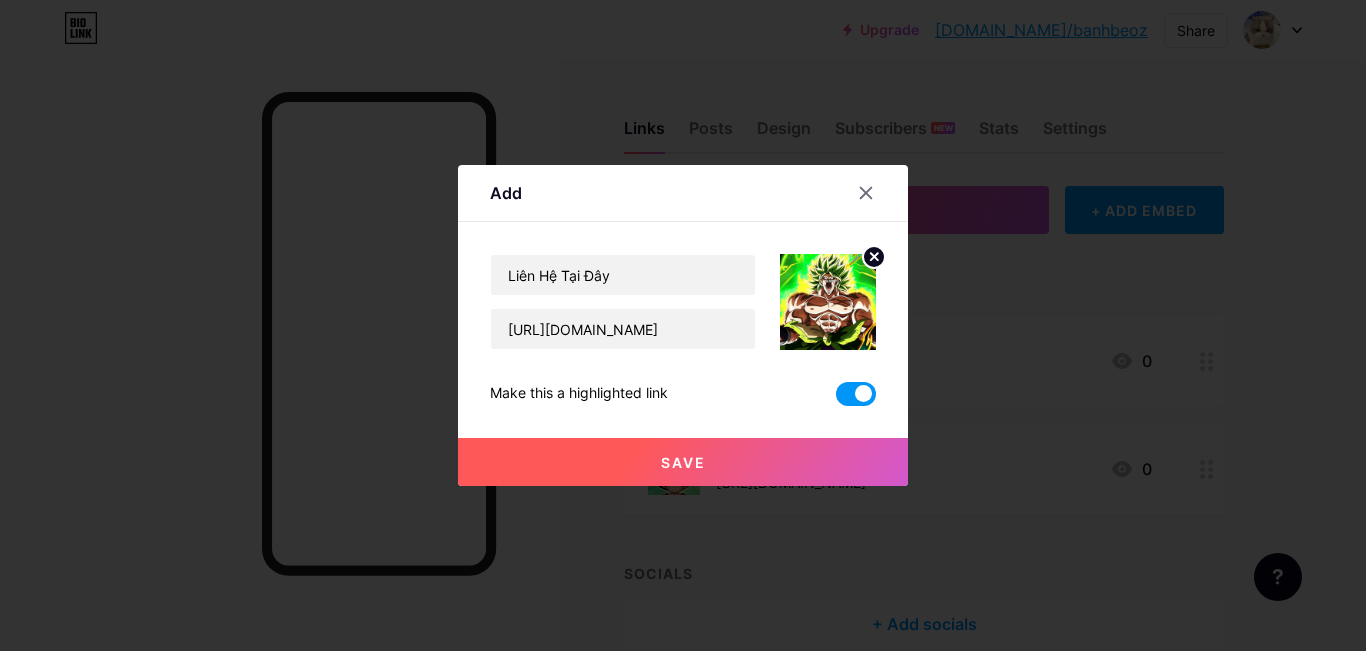 click on "Save" at bounding box center (683, 462) 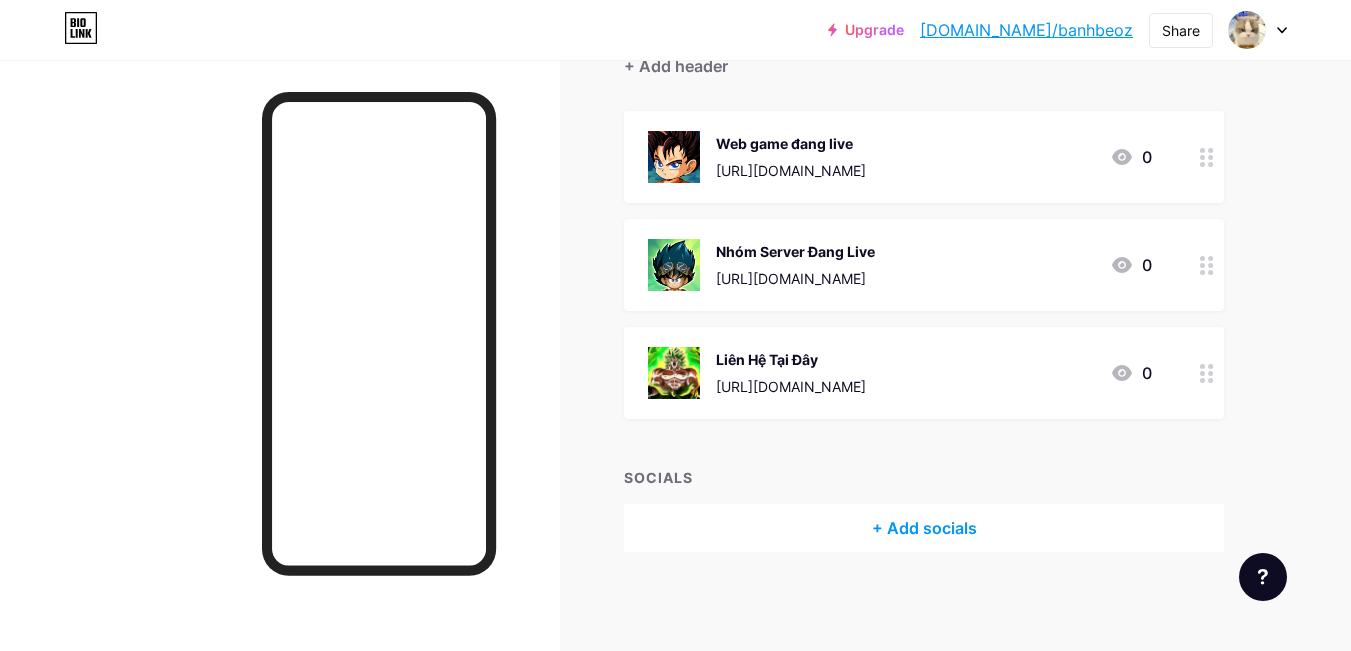 scroll, scrollTop: 0, scrollLeft: 0, axis: both 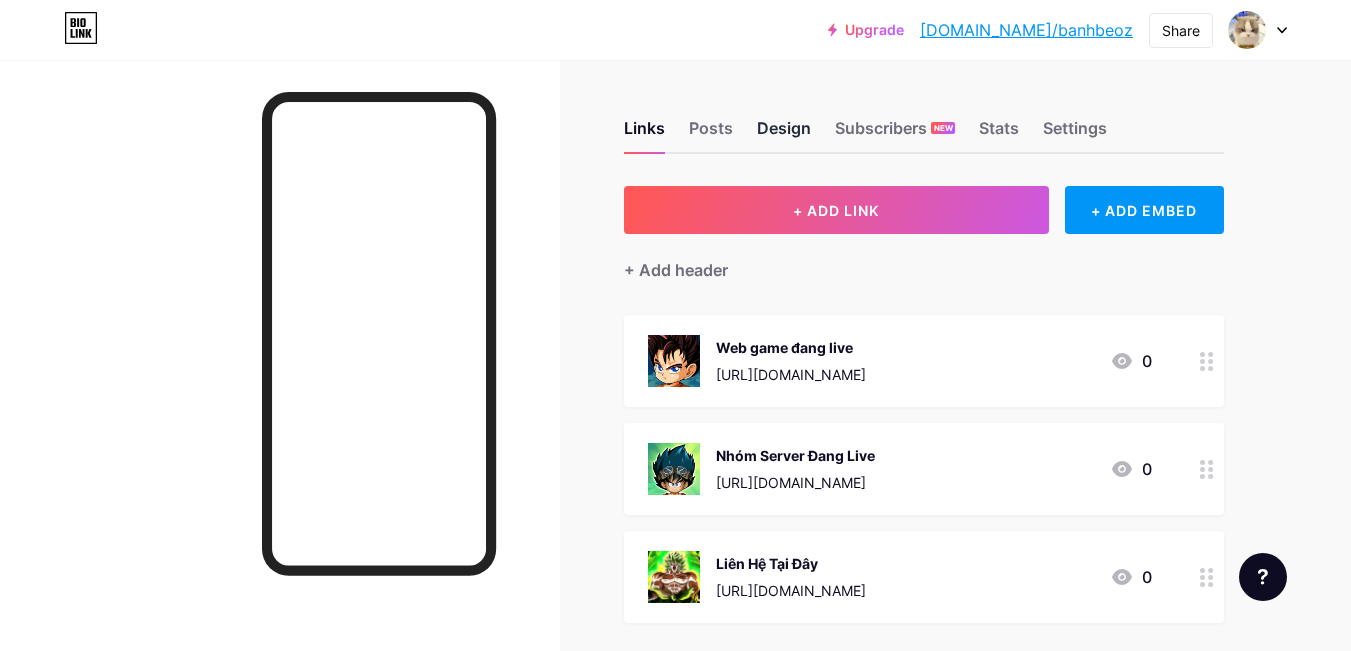 click on "Design" at bounding box center (784, 134) 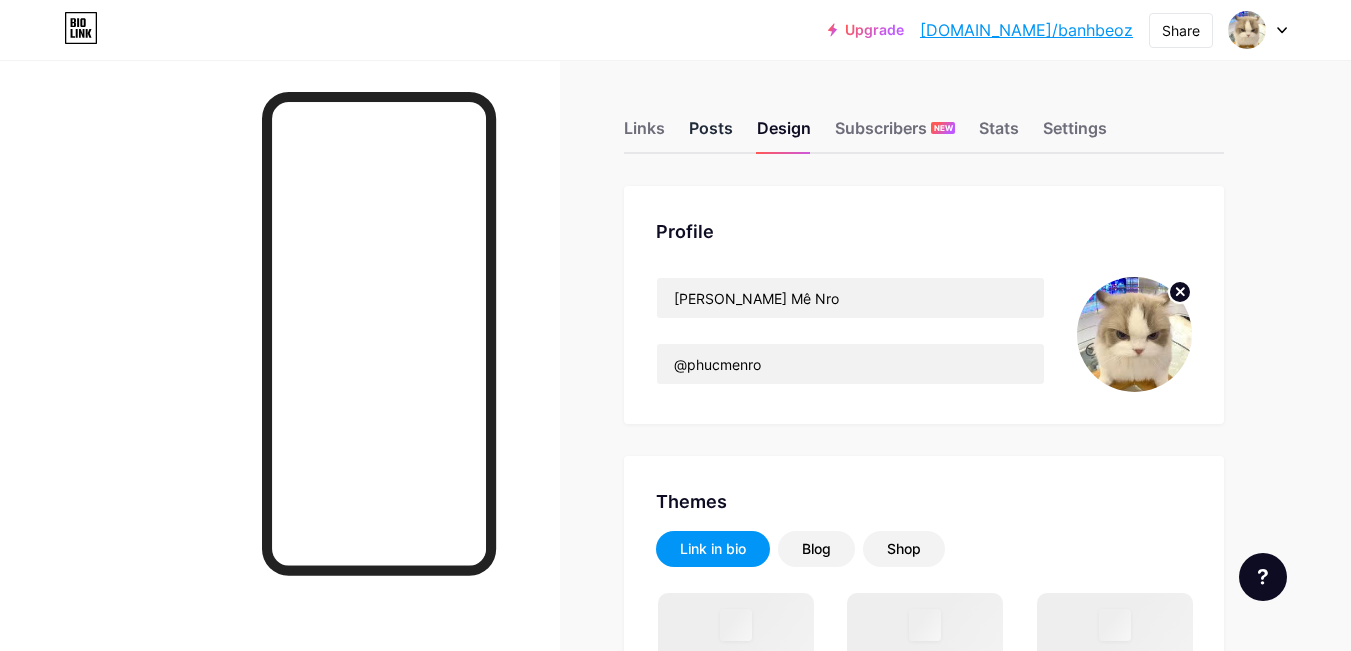 click on "Posts" at bounding box center [711, 134] 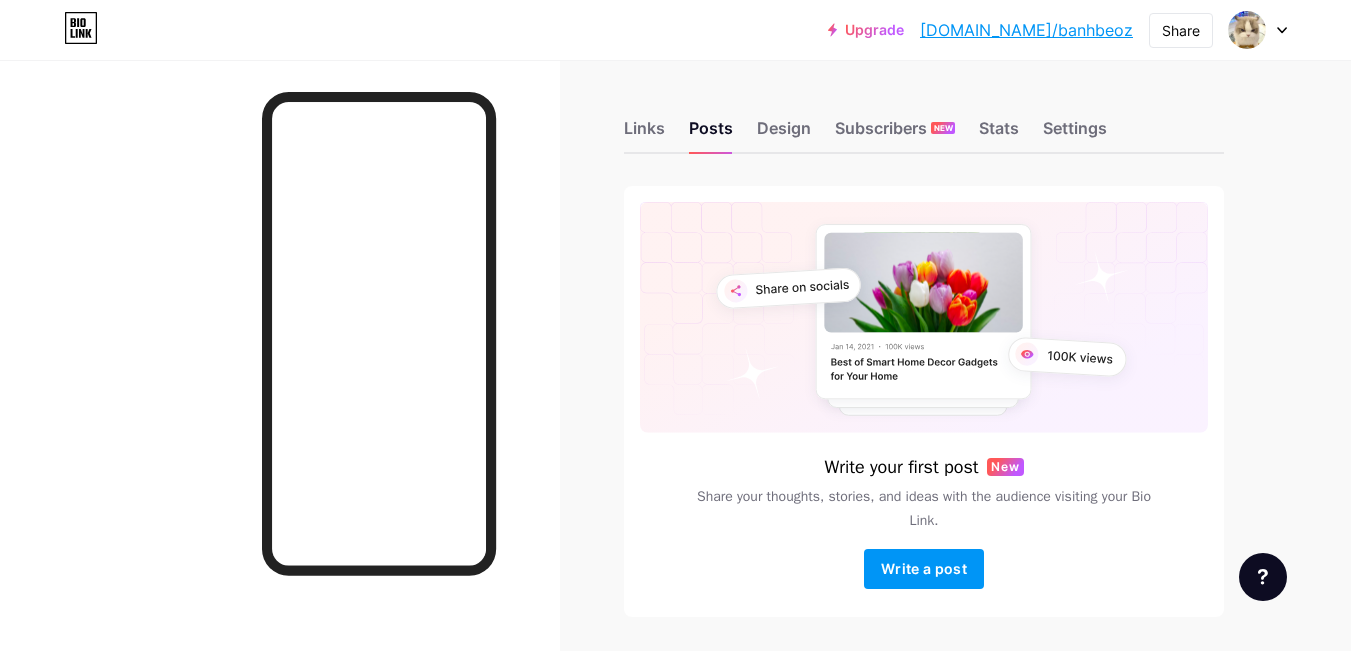 click on "Links
Posts
Design
Subscribers
NEW
Stats
Settings" at bounding box center [924, 119] 